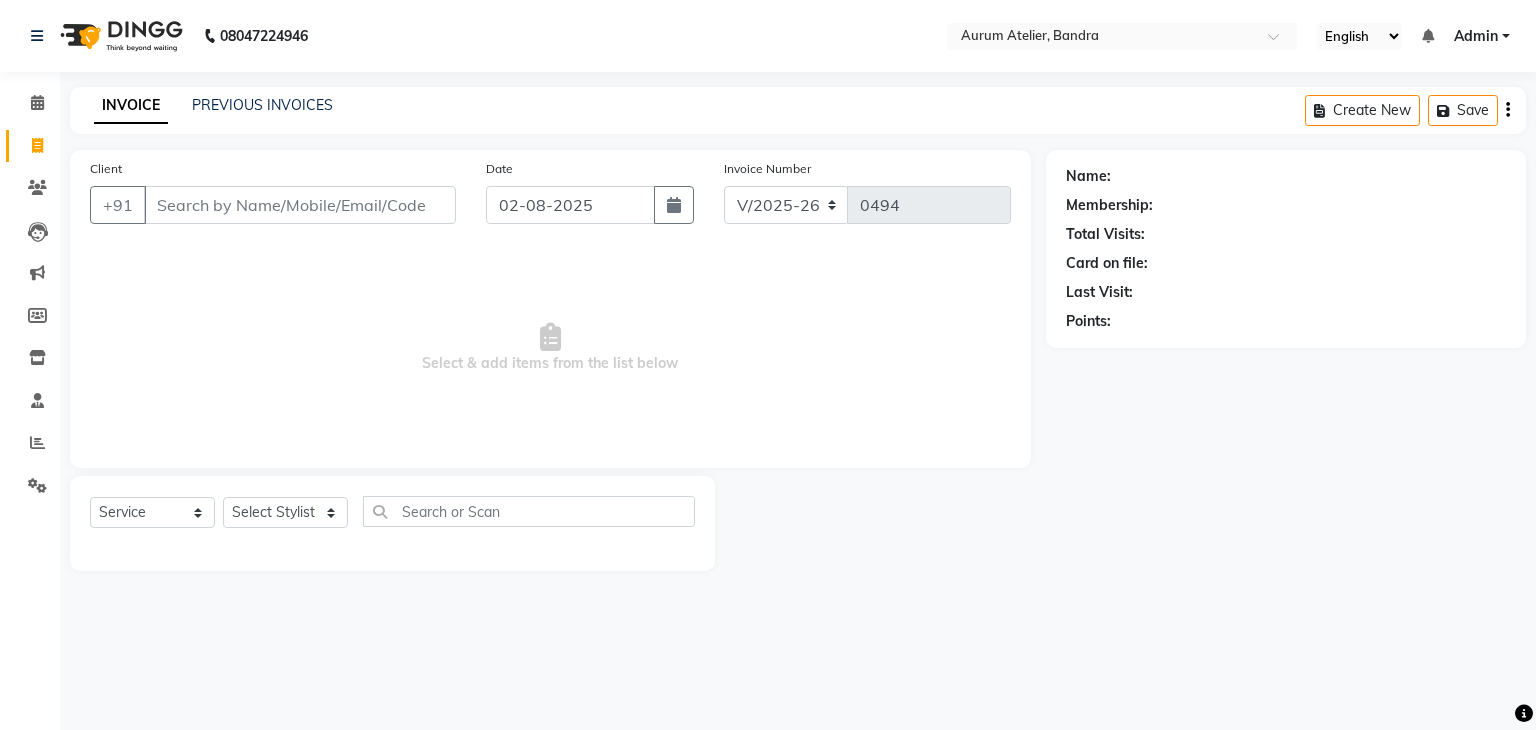 select on "7410" 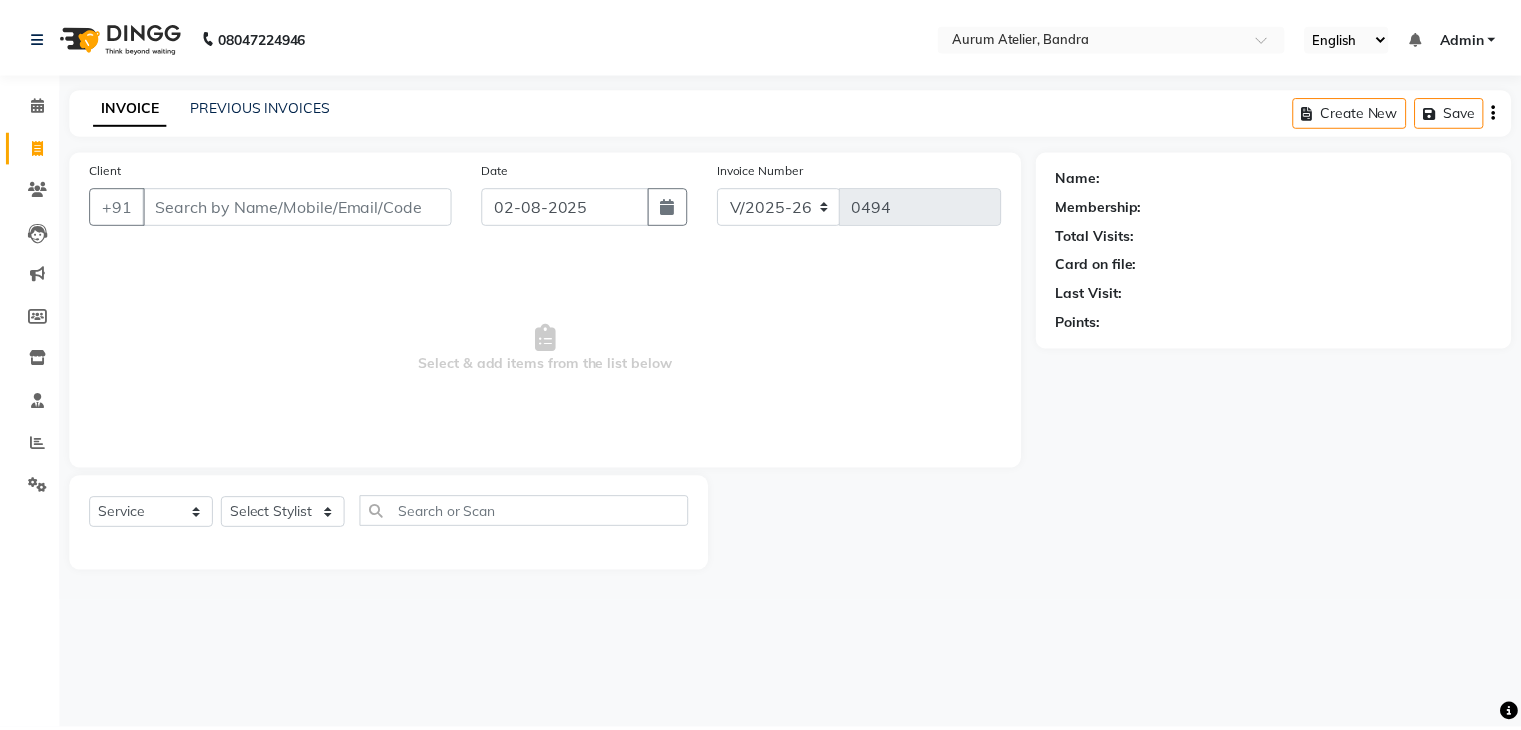 scroll, scrollTop: 0, scrollLeft: 0, axis: both 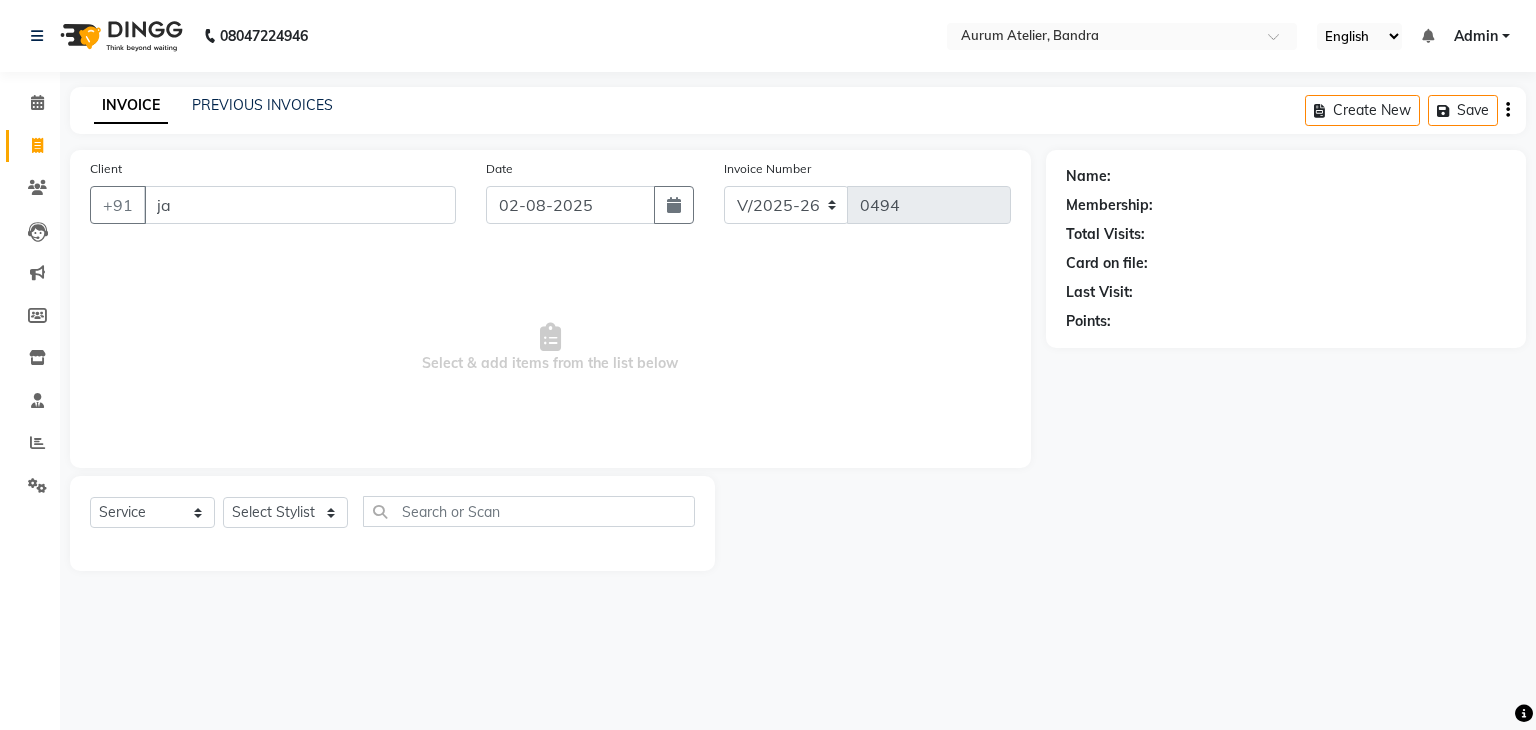 type on "j" 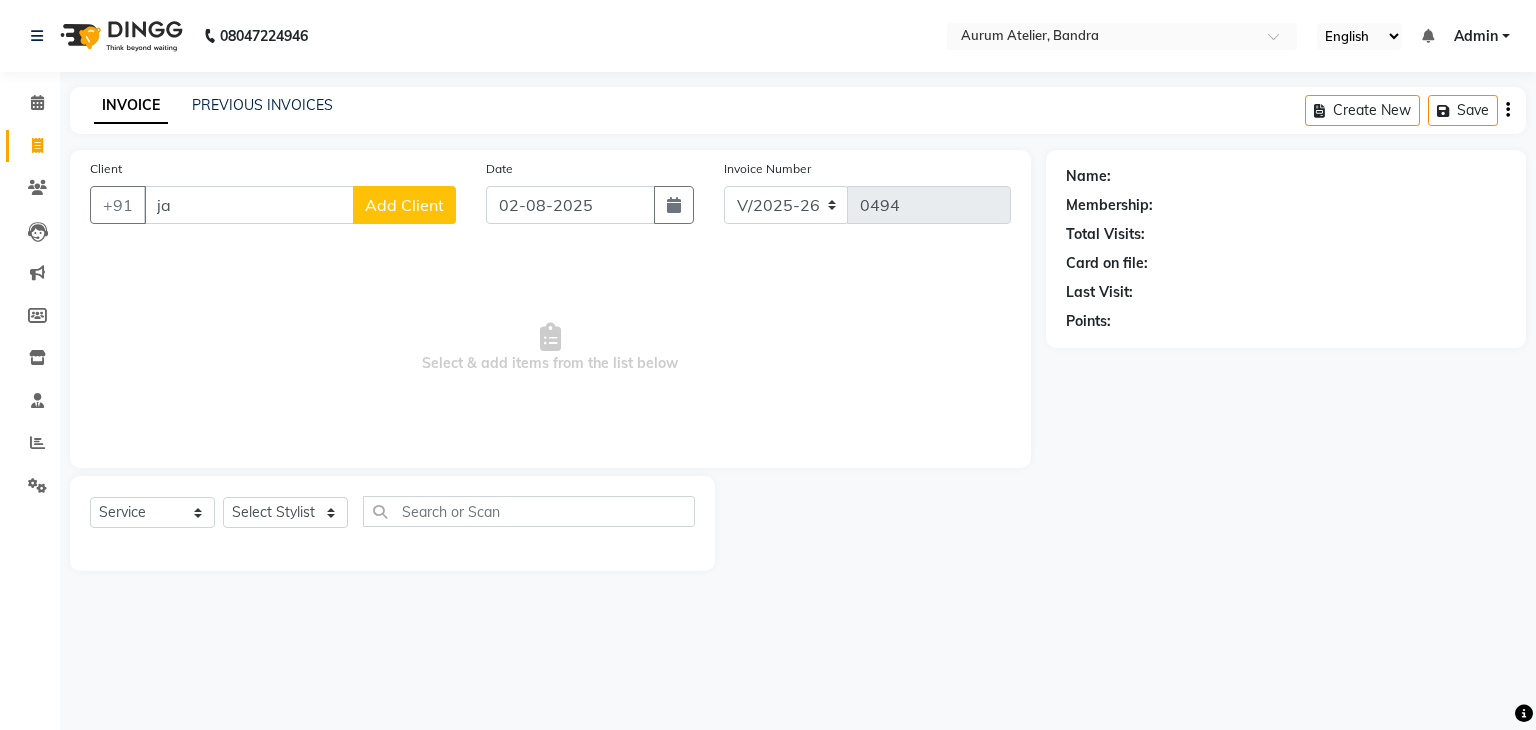 type on "j" 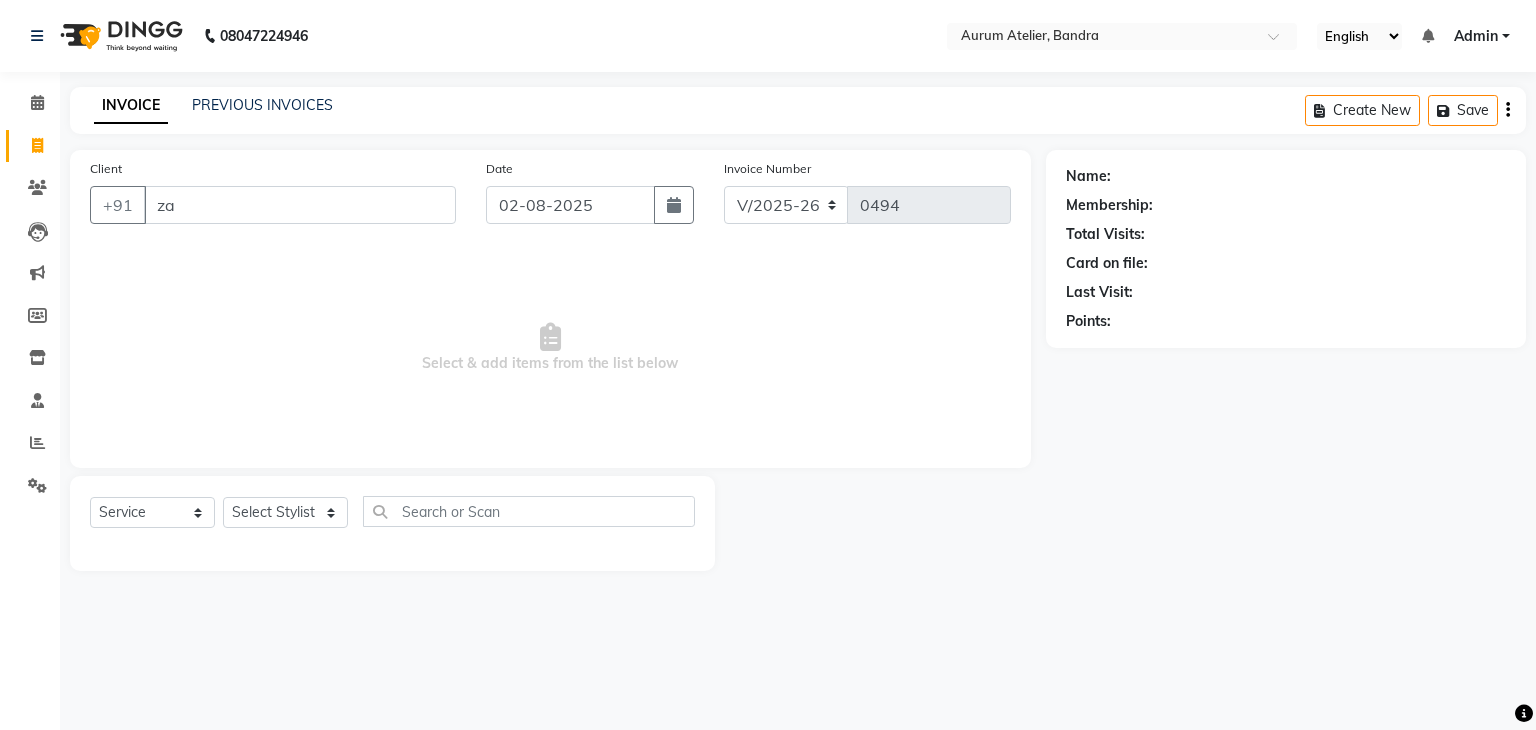 type on "z" 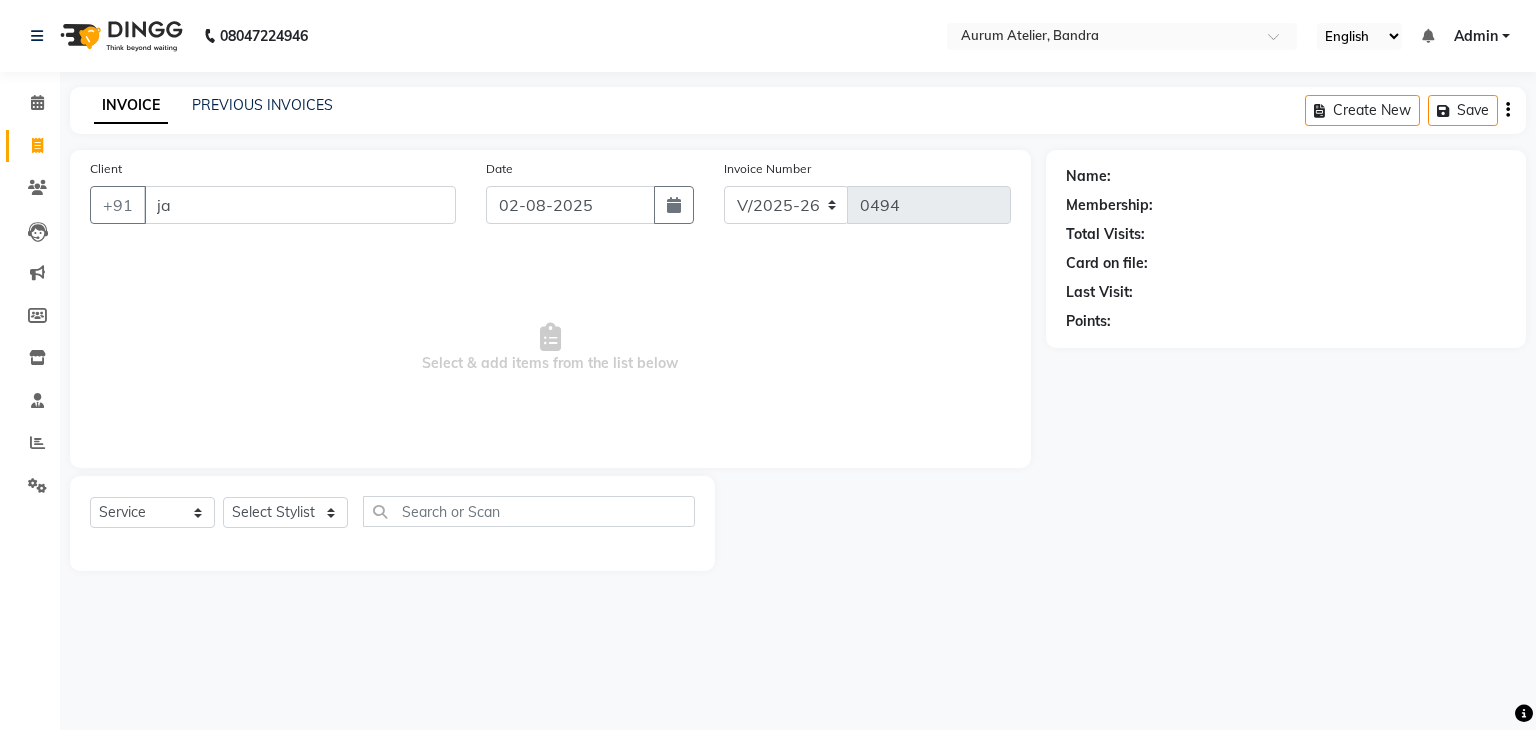 type on "j" 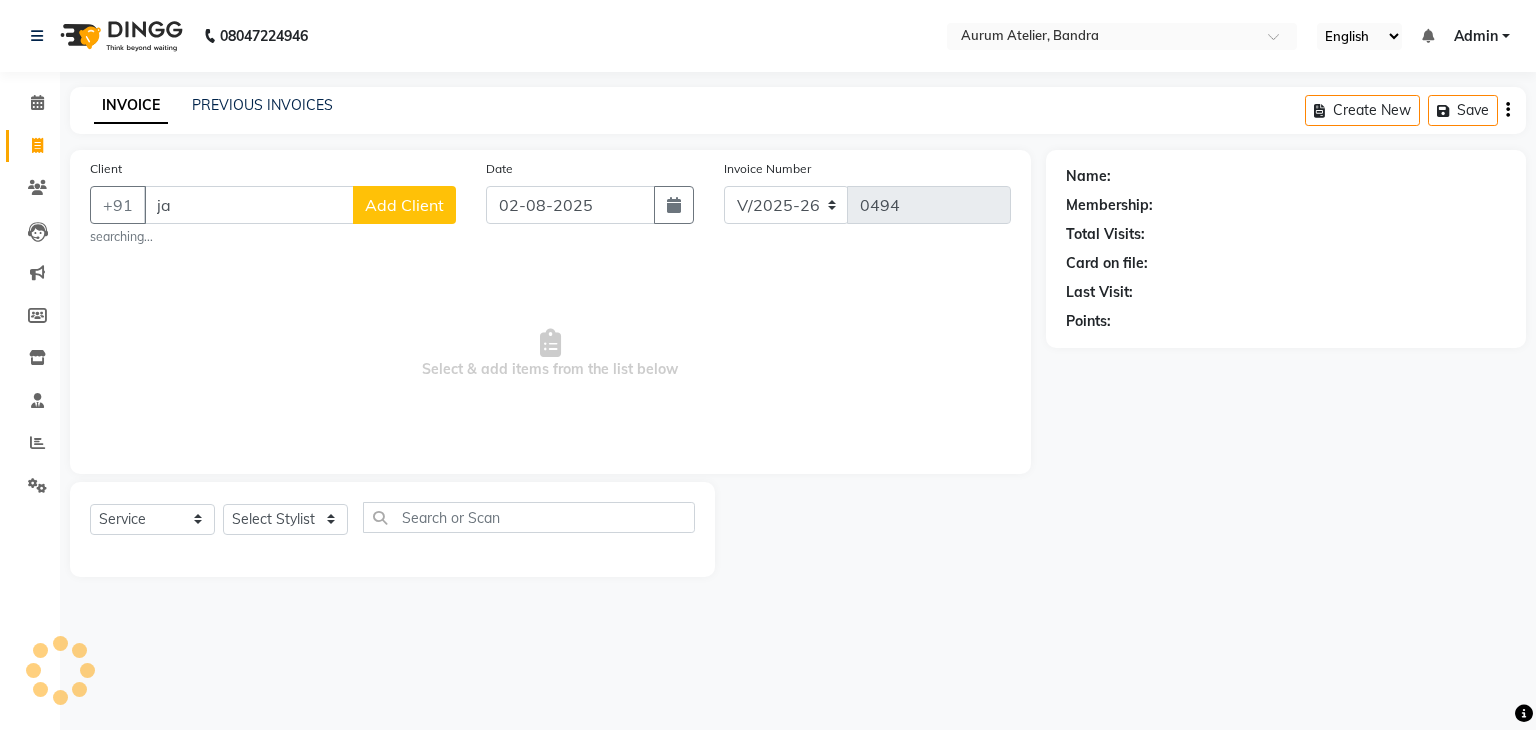 type on "j" 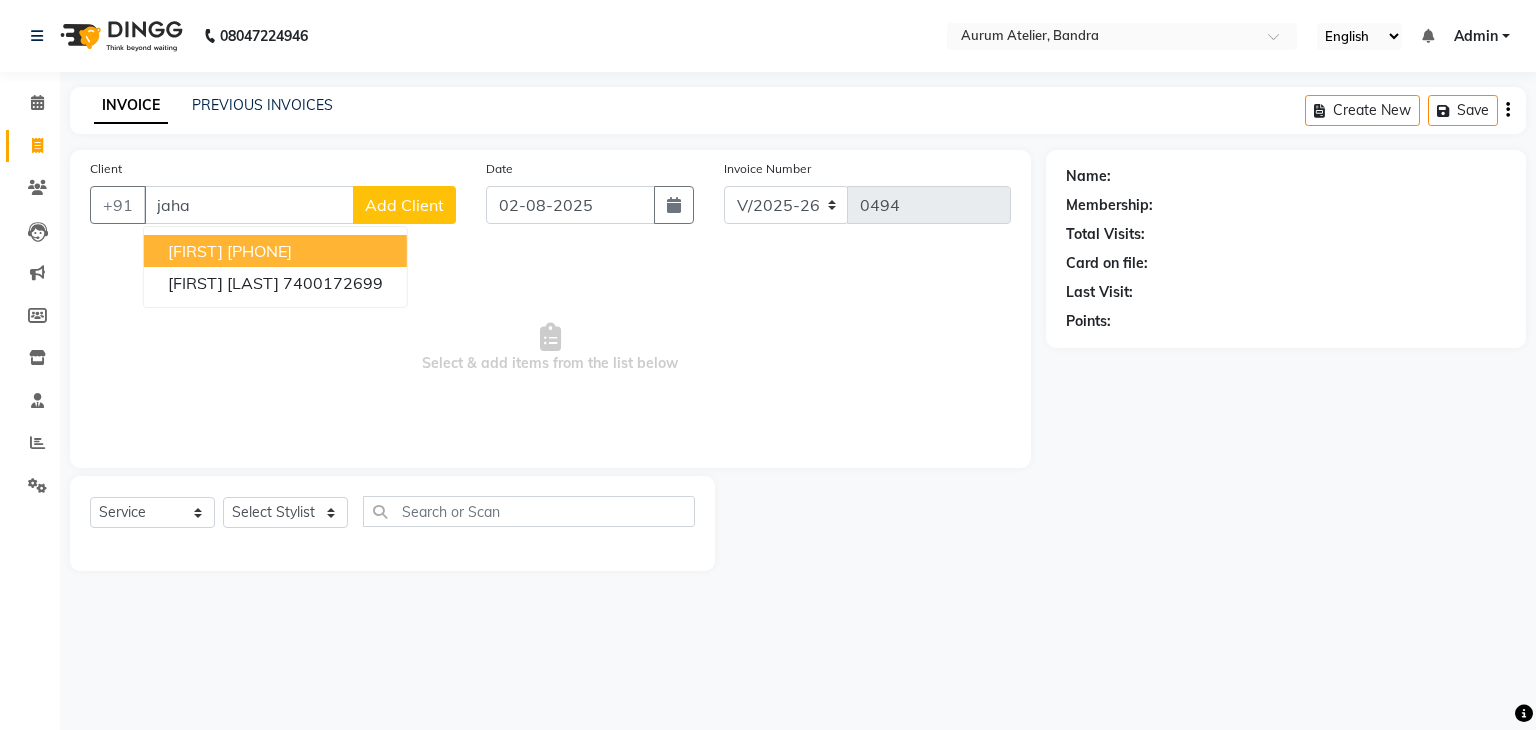 click on "[FIRST] [PHONE]" at bounding box center [275, 251] 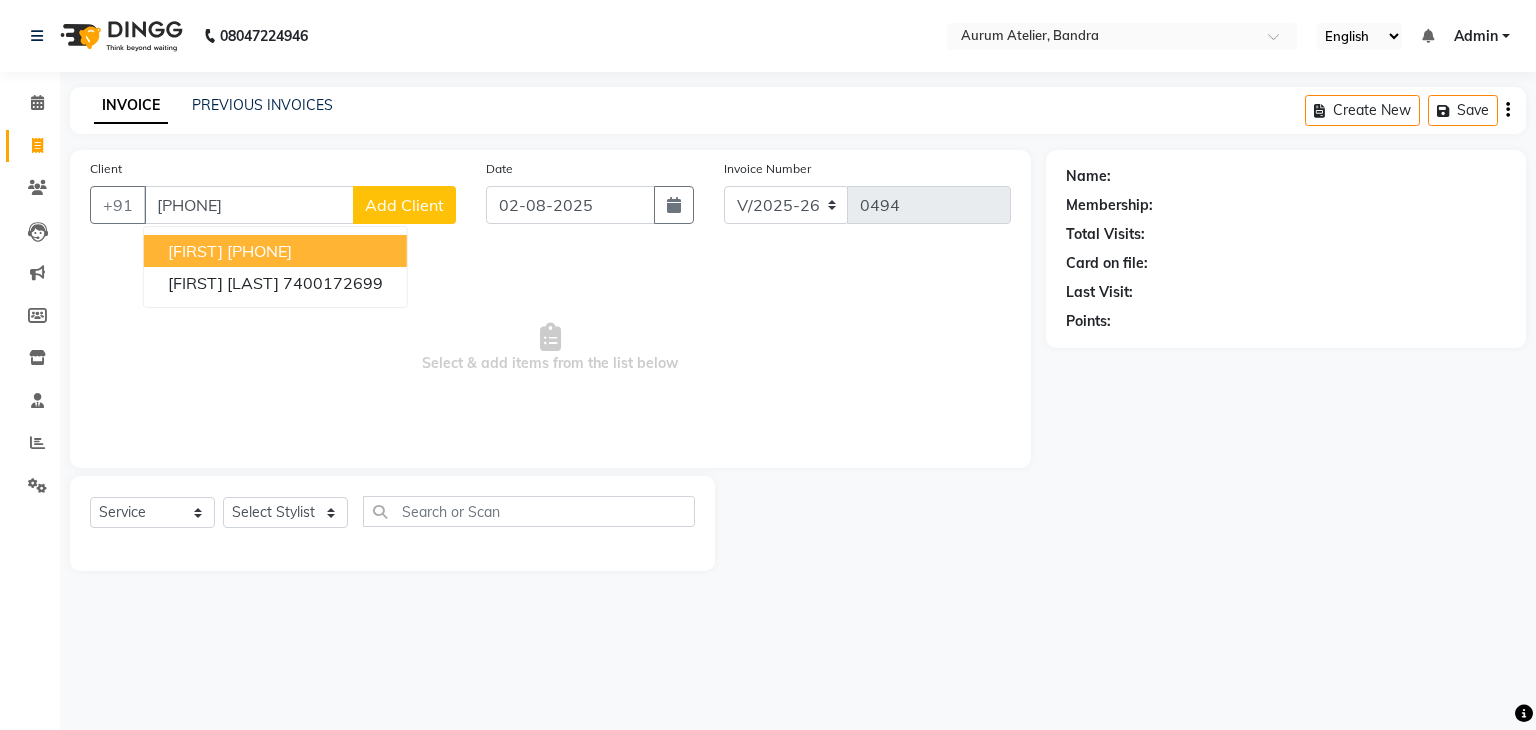 type on "[PHONE]" 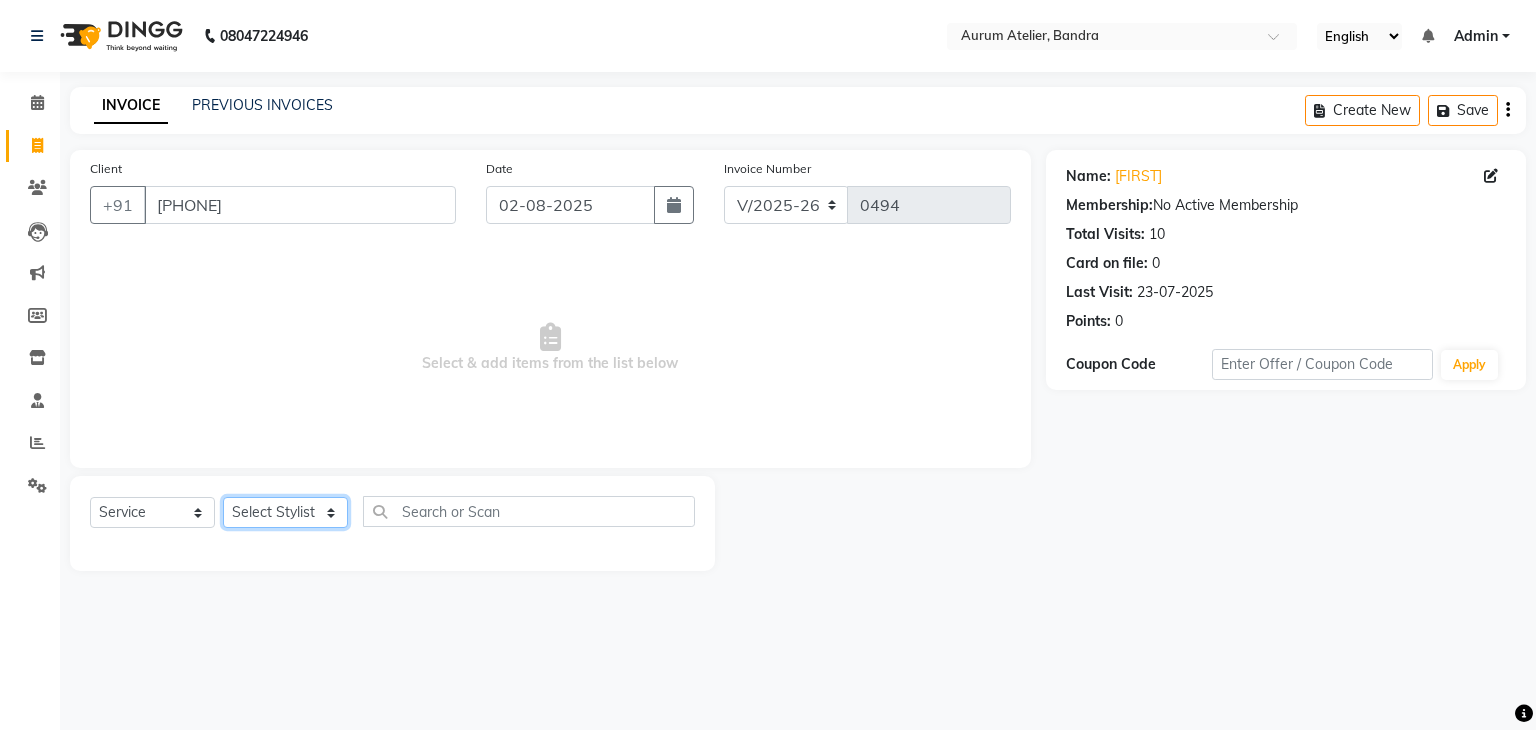 click on "Select Stylist AHSAN [FIRST] [LAST] DIKSHITA [FIRST] [LAST] [FIRST] [LAST] [FIRST] [LAST] TEHSIN [FIRST]" 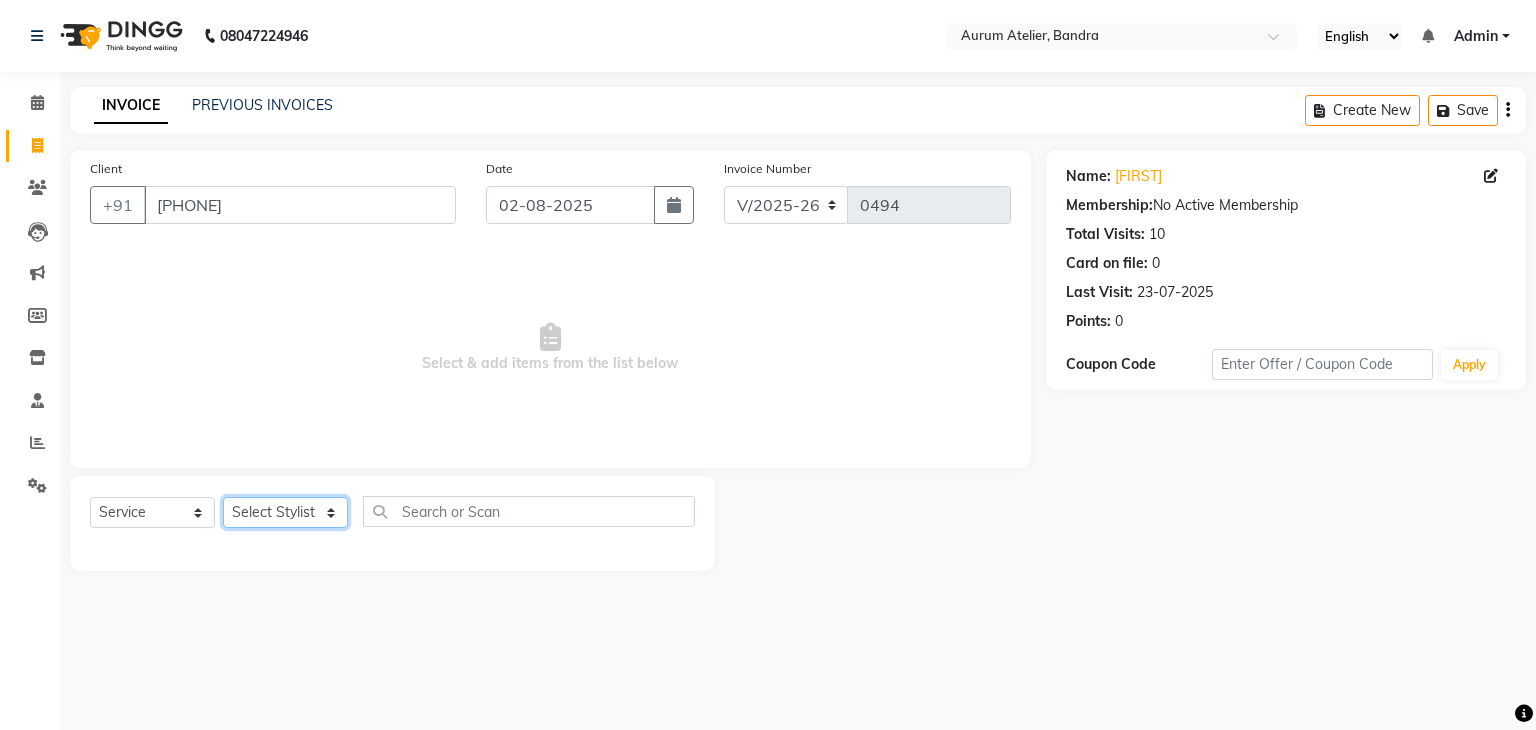 select on "66081" 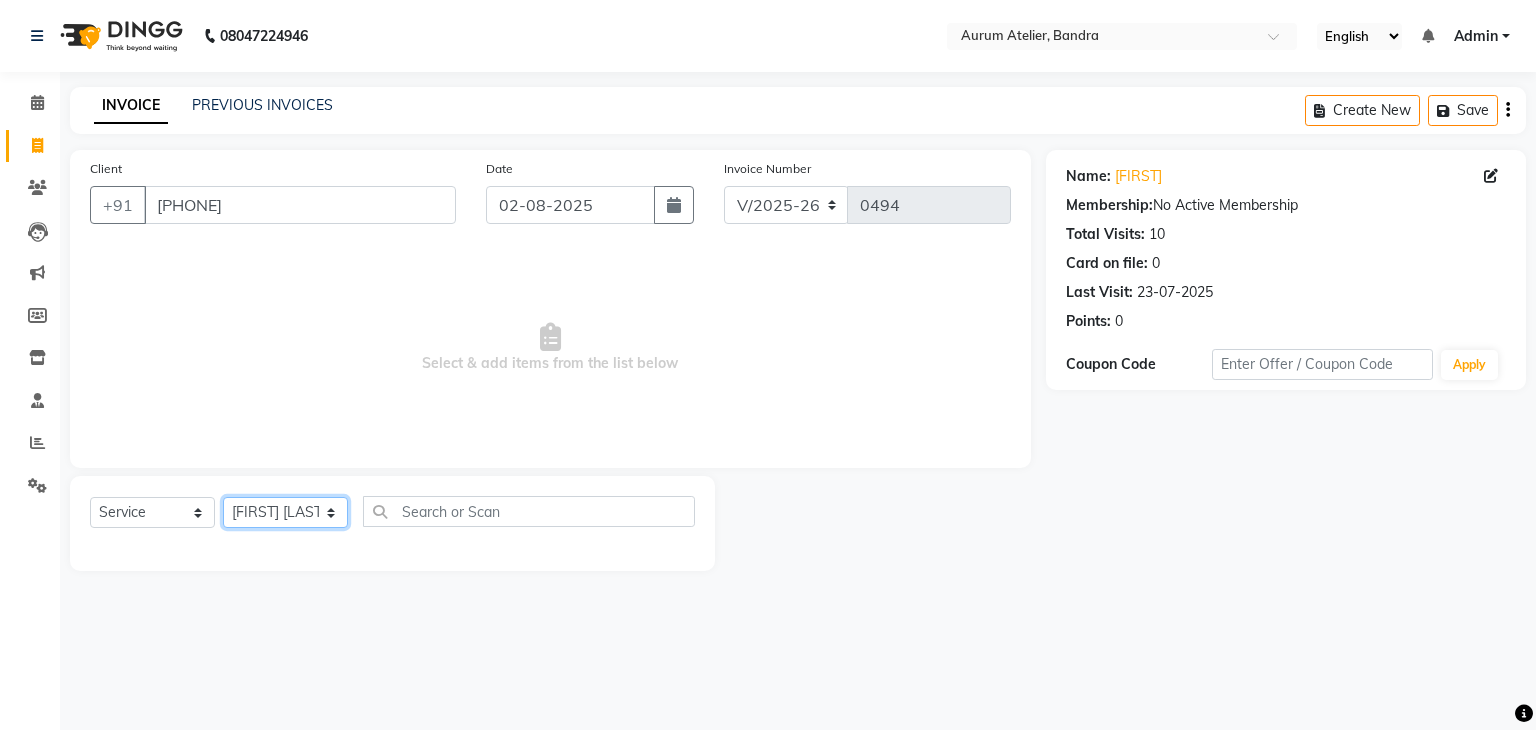 click on "Select Stylist AHSAN [FIRST] [LAST] DIKSHITA [FIRST] [LAST] [FIRST] [LAST] [FIRST] [LAST] TEHSIN [FIRST]" 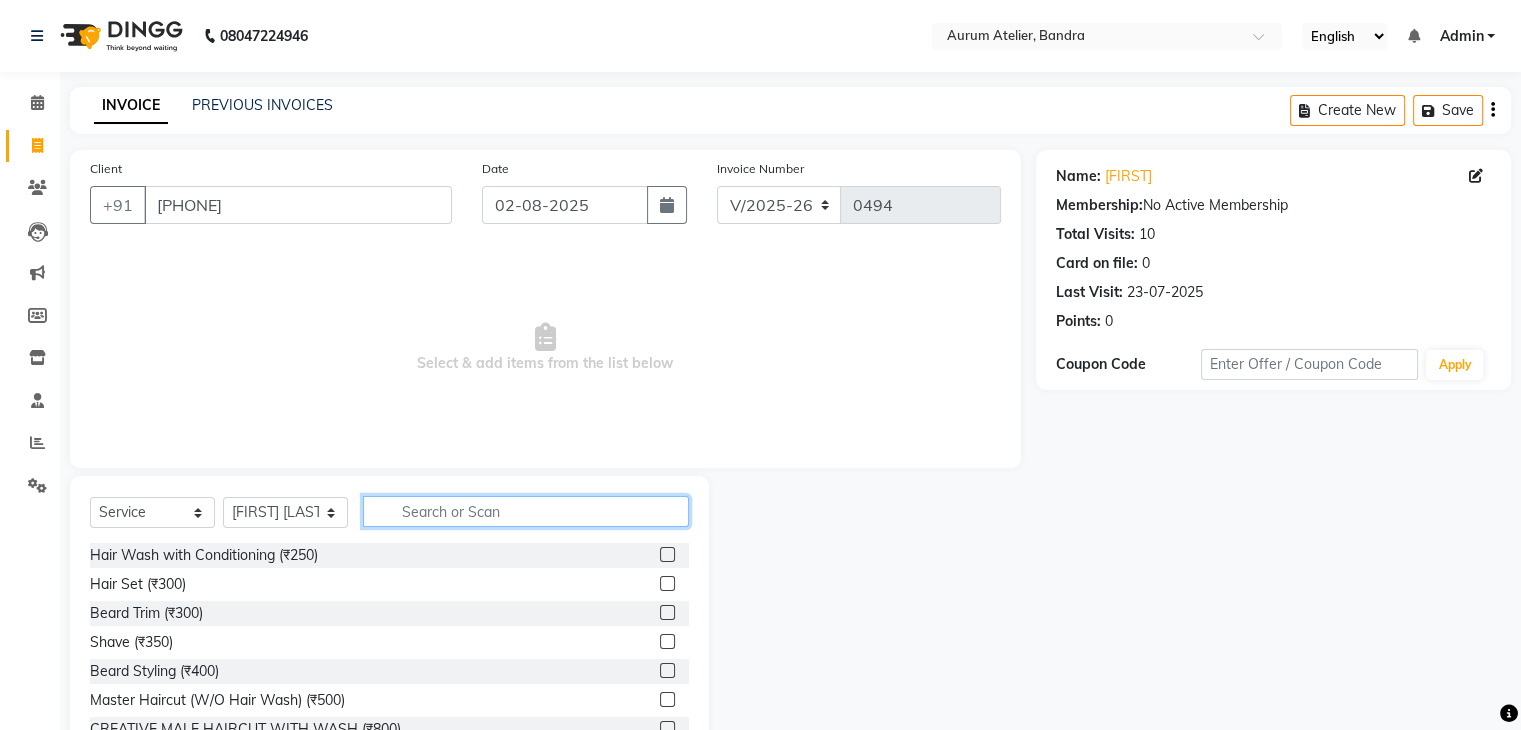 click 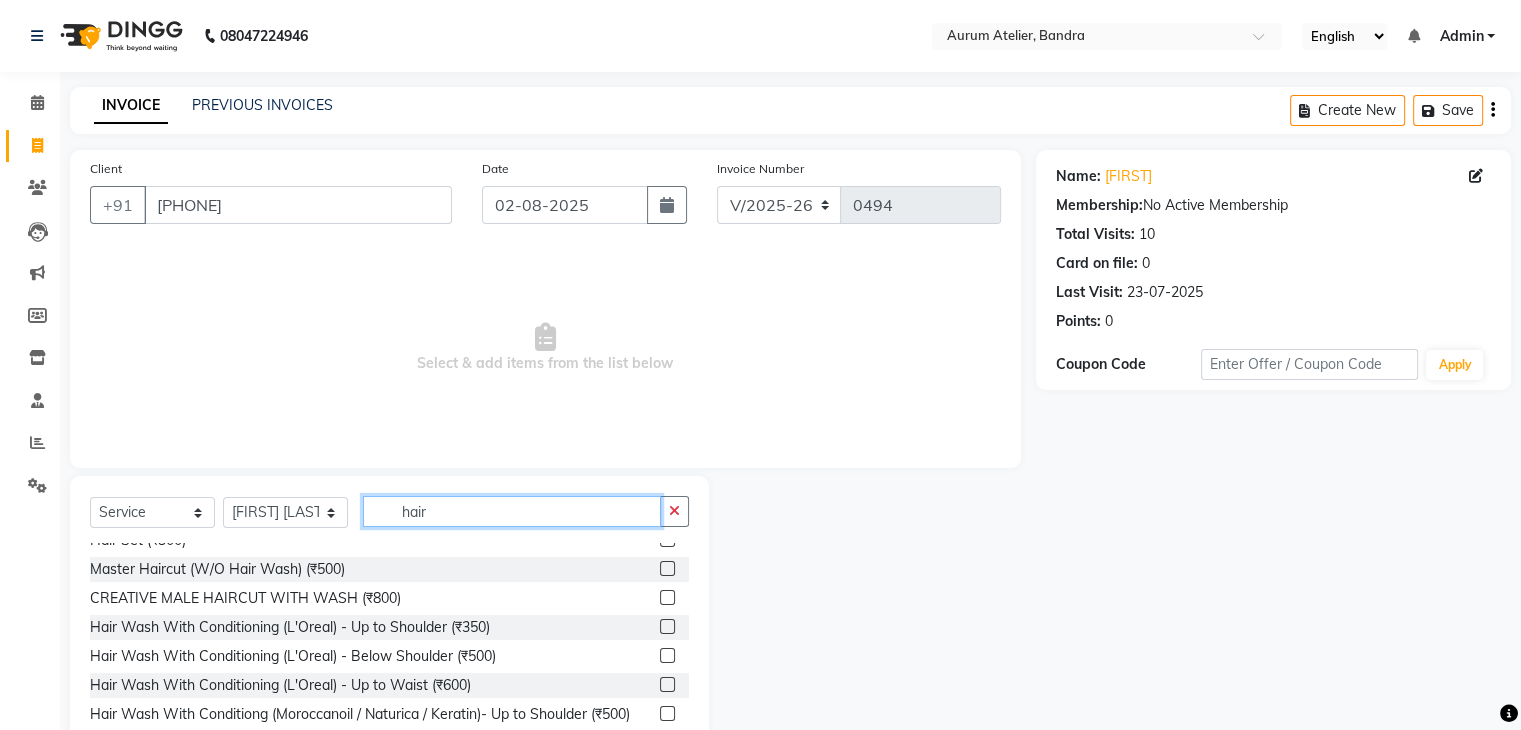 scroll, scrollTop: 0, scrollLeft: 0, axis: both 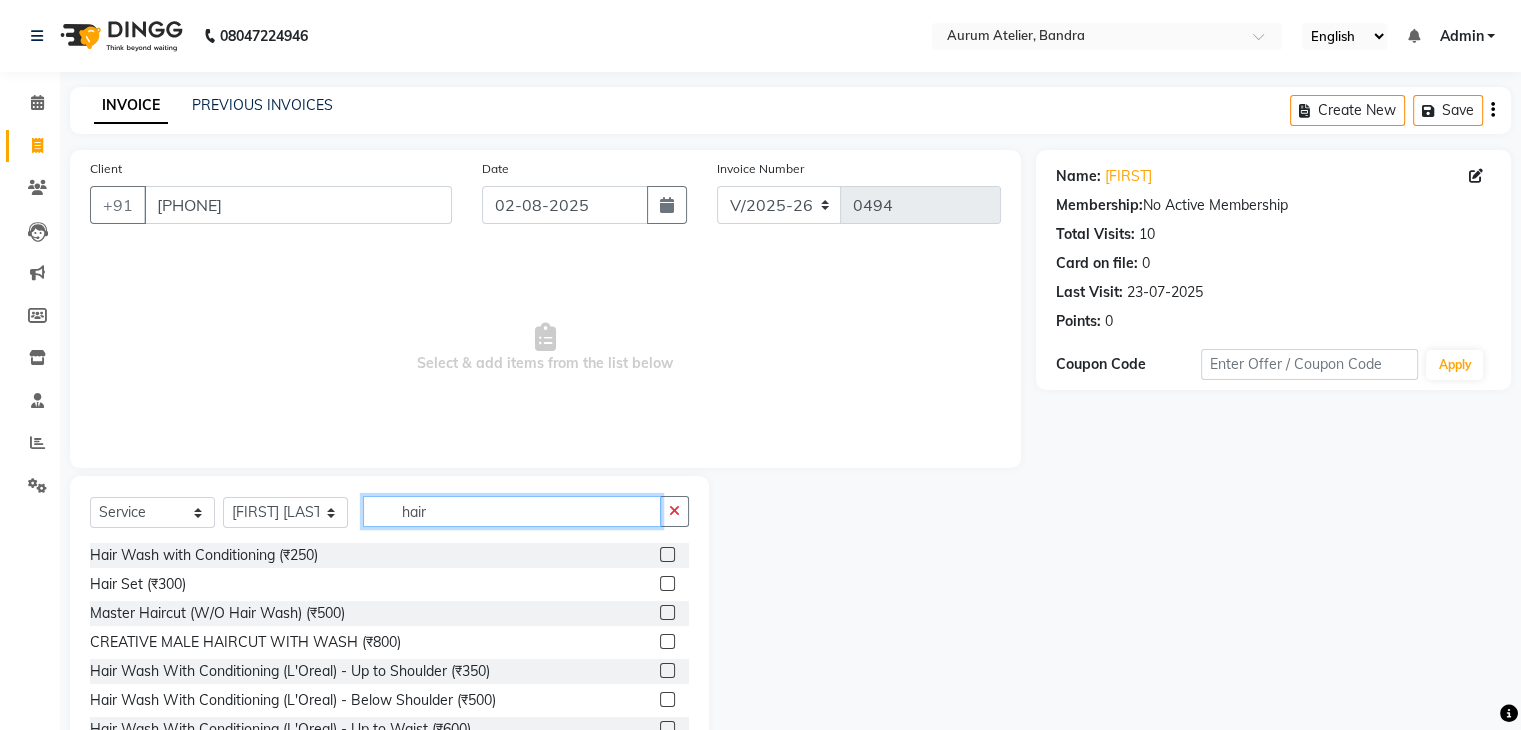 type on "hair" 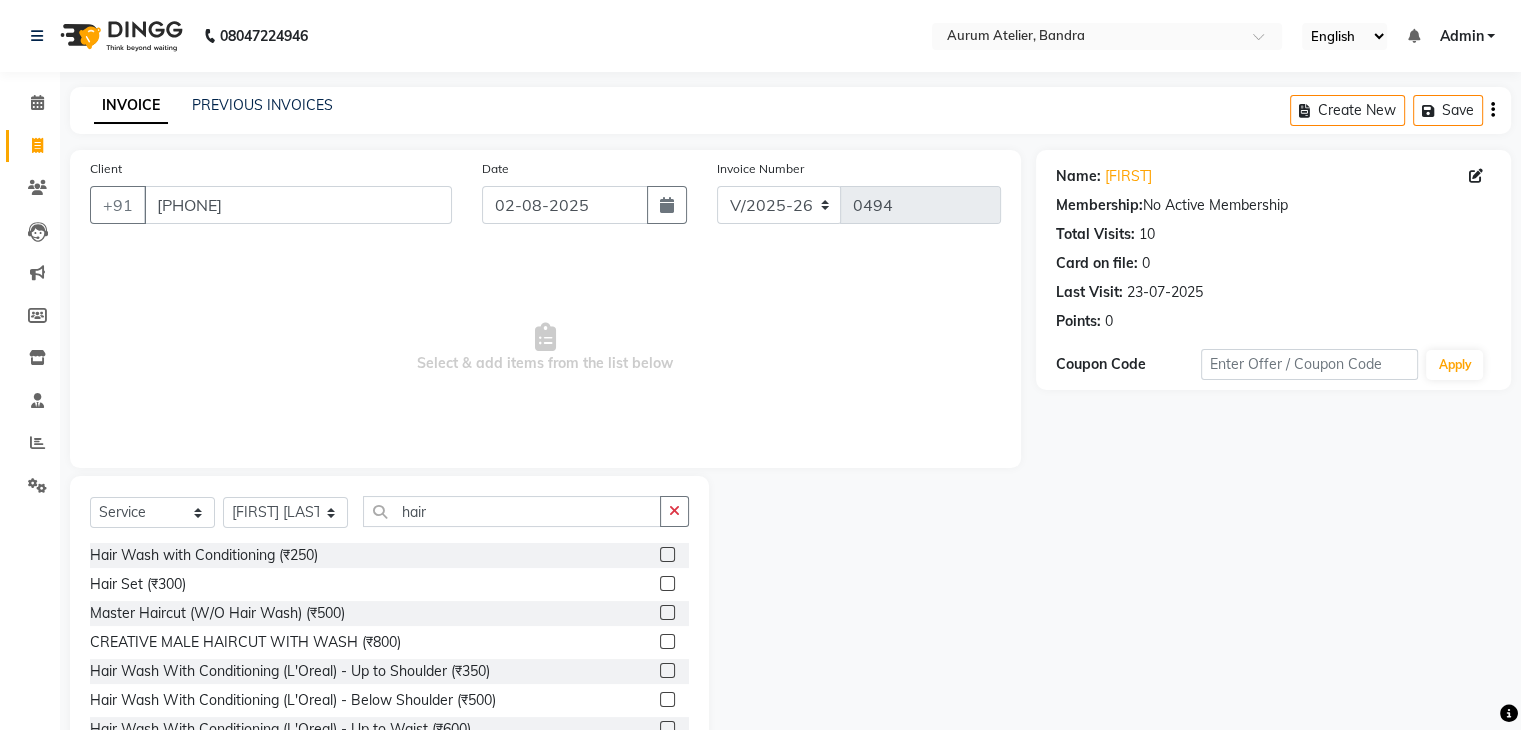 click 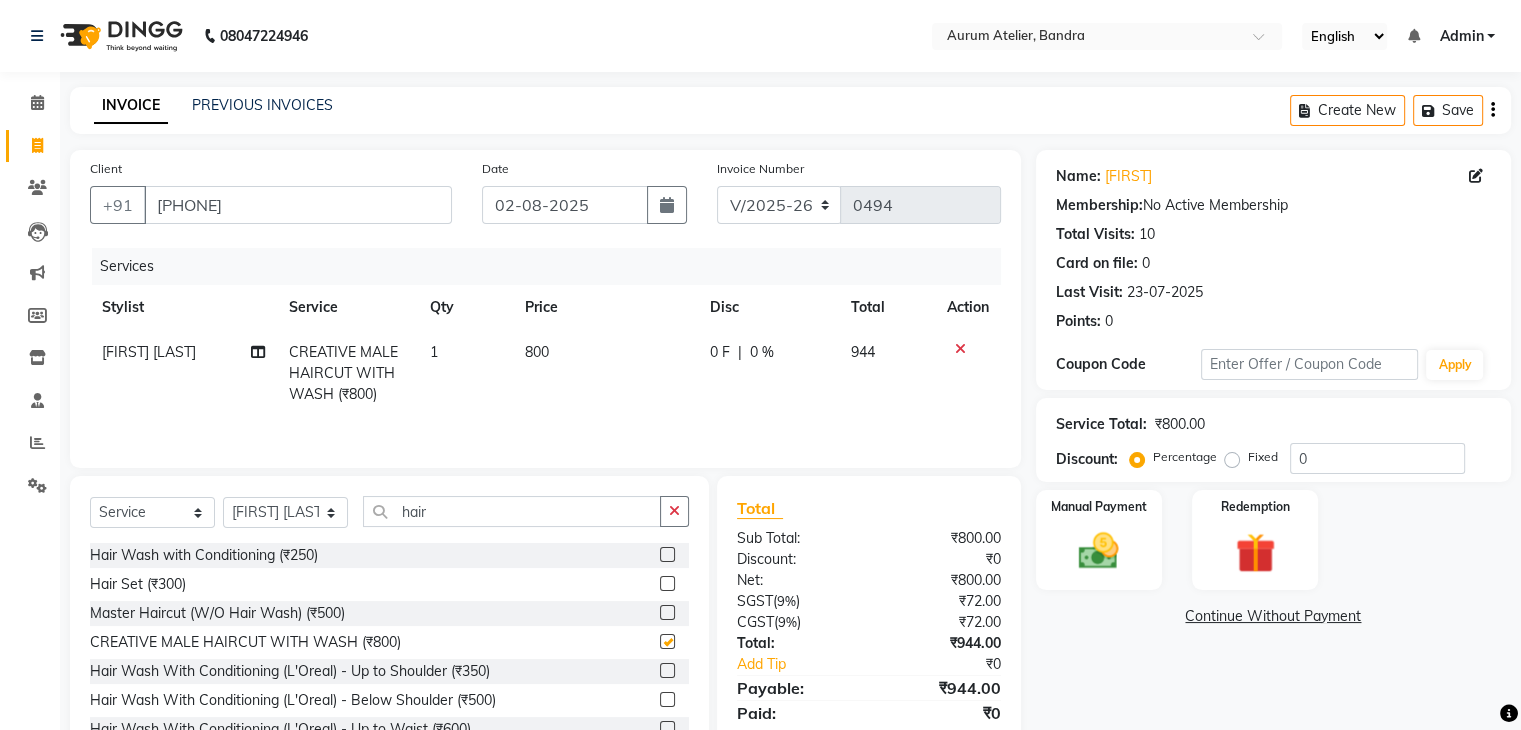 checkbox on "false" 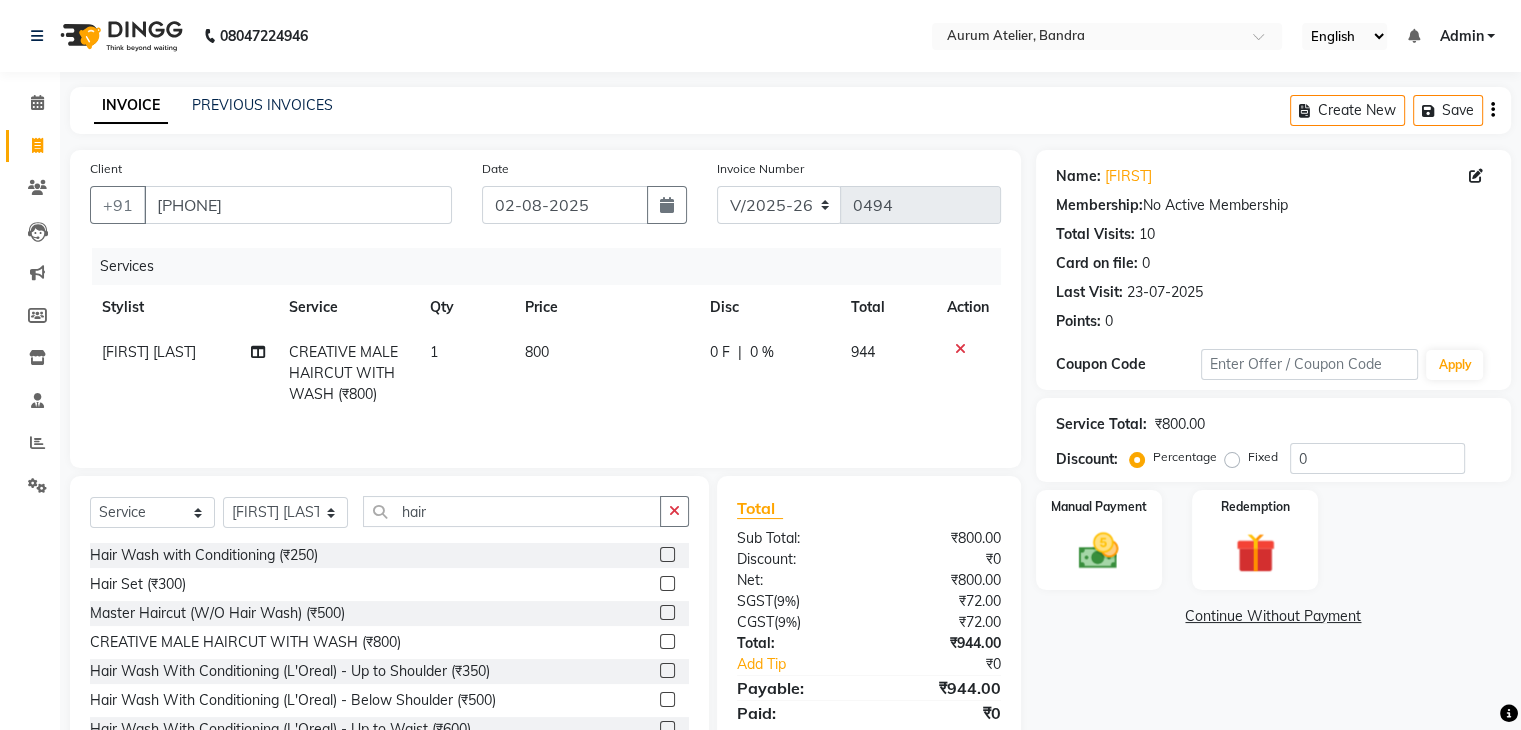 click on "800" 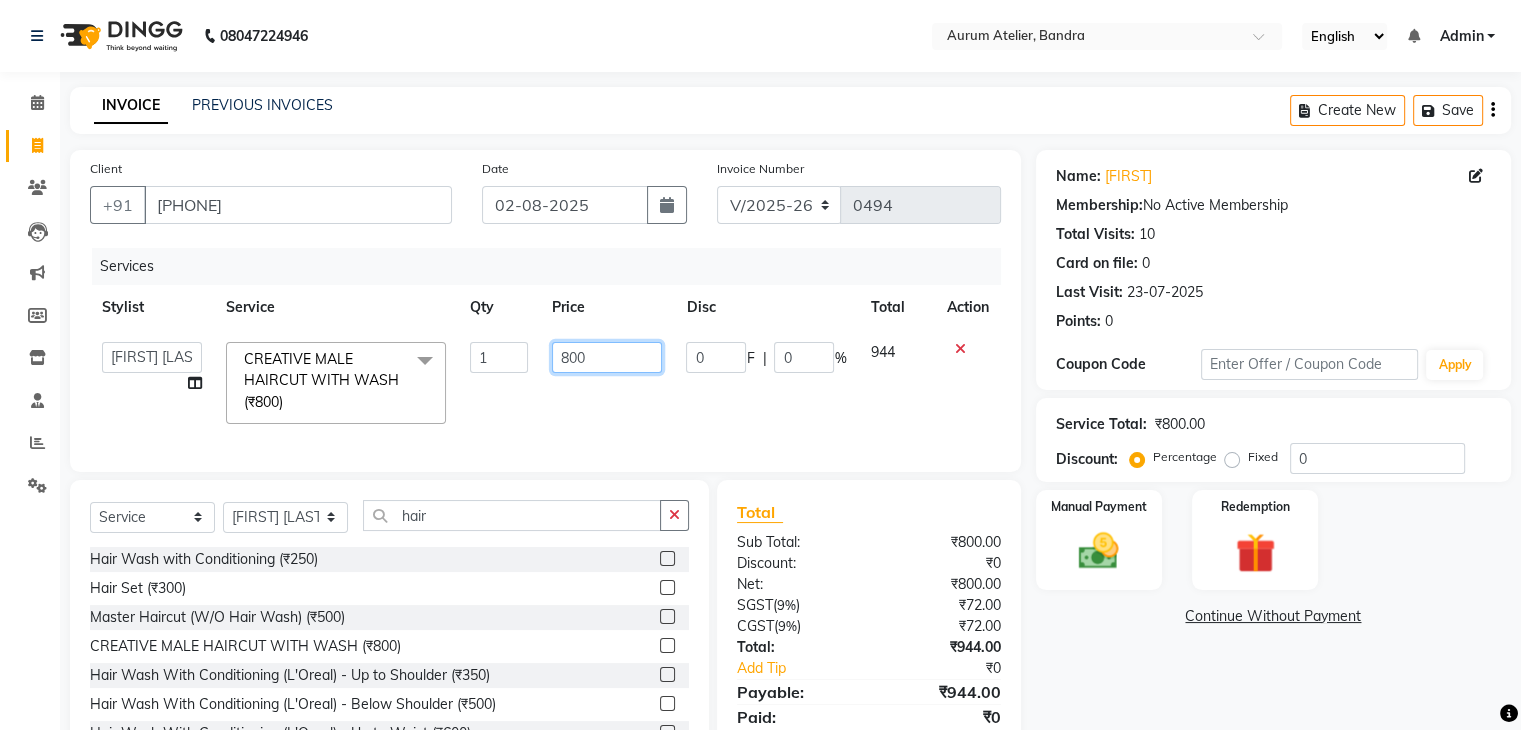 click on "800" 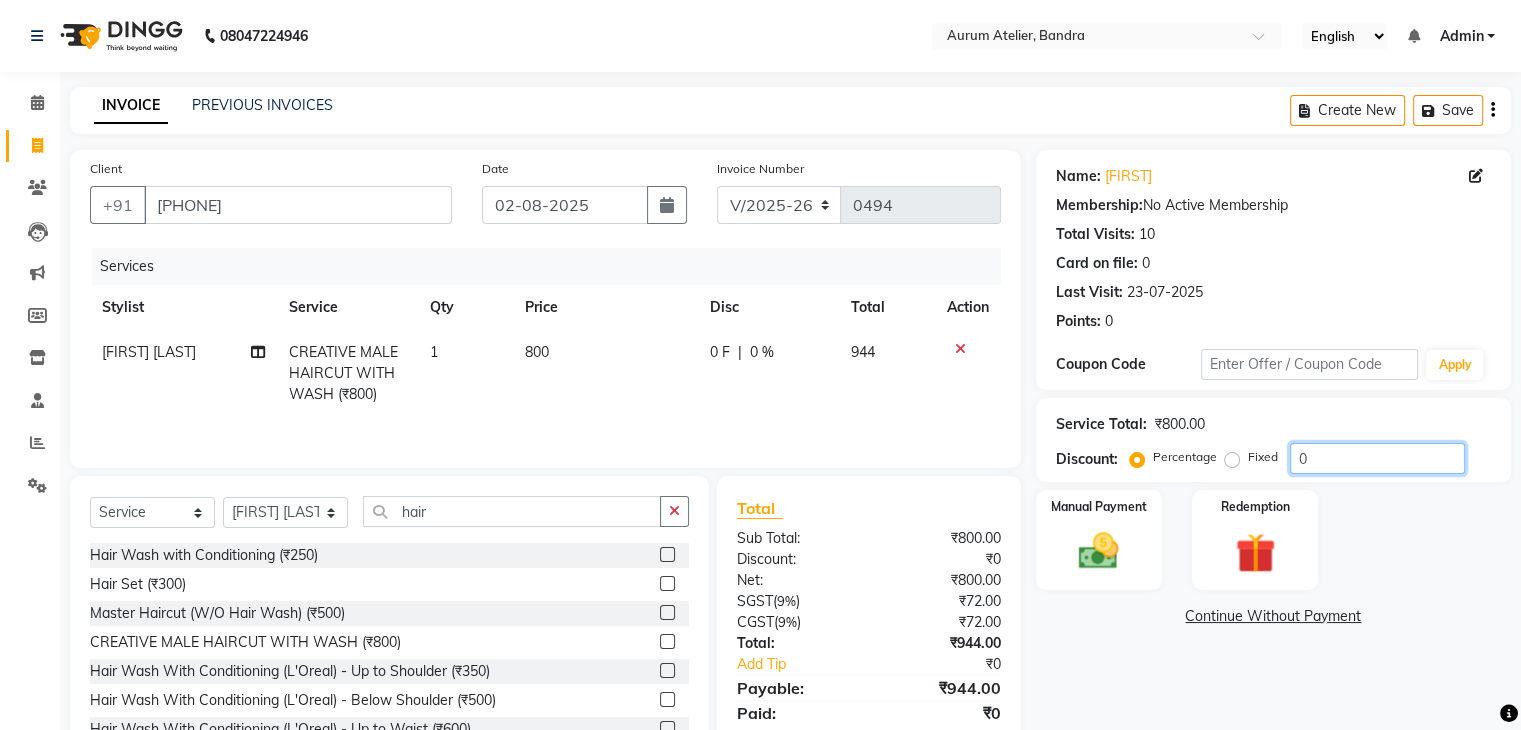 click on "0" 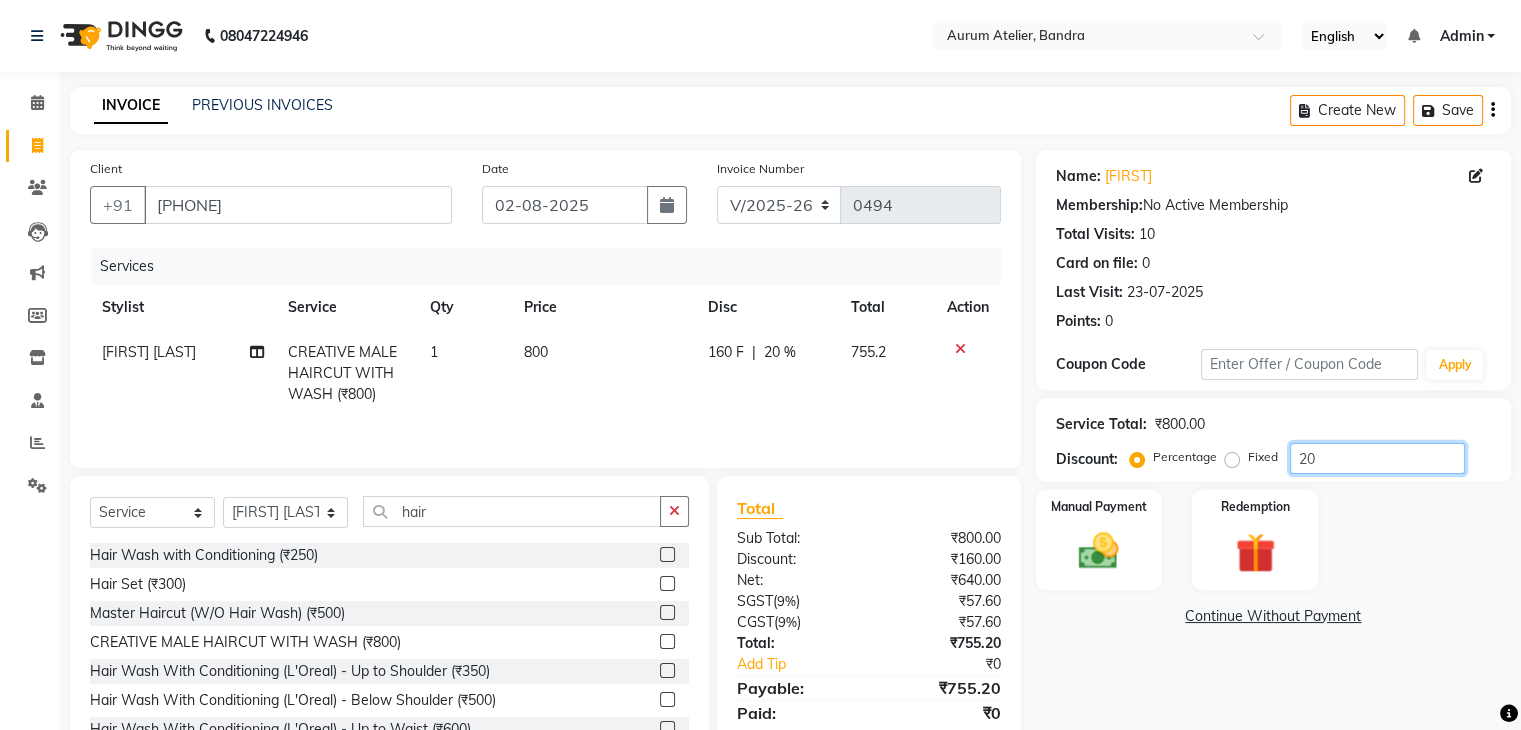 type on "20" 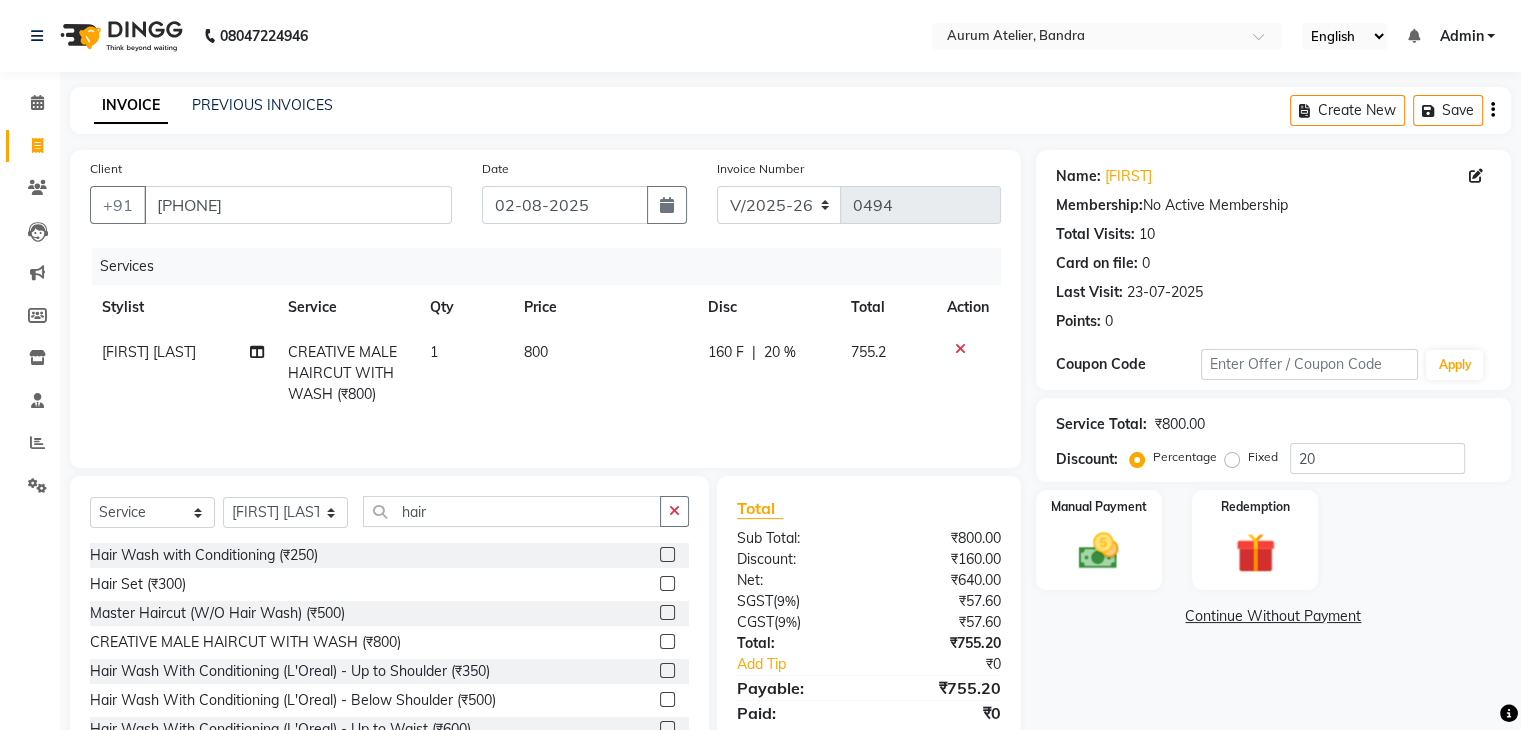 click on "800" 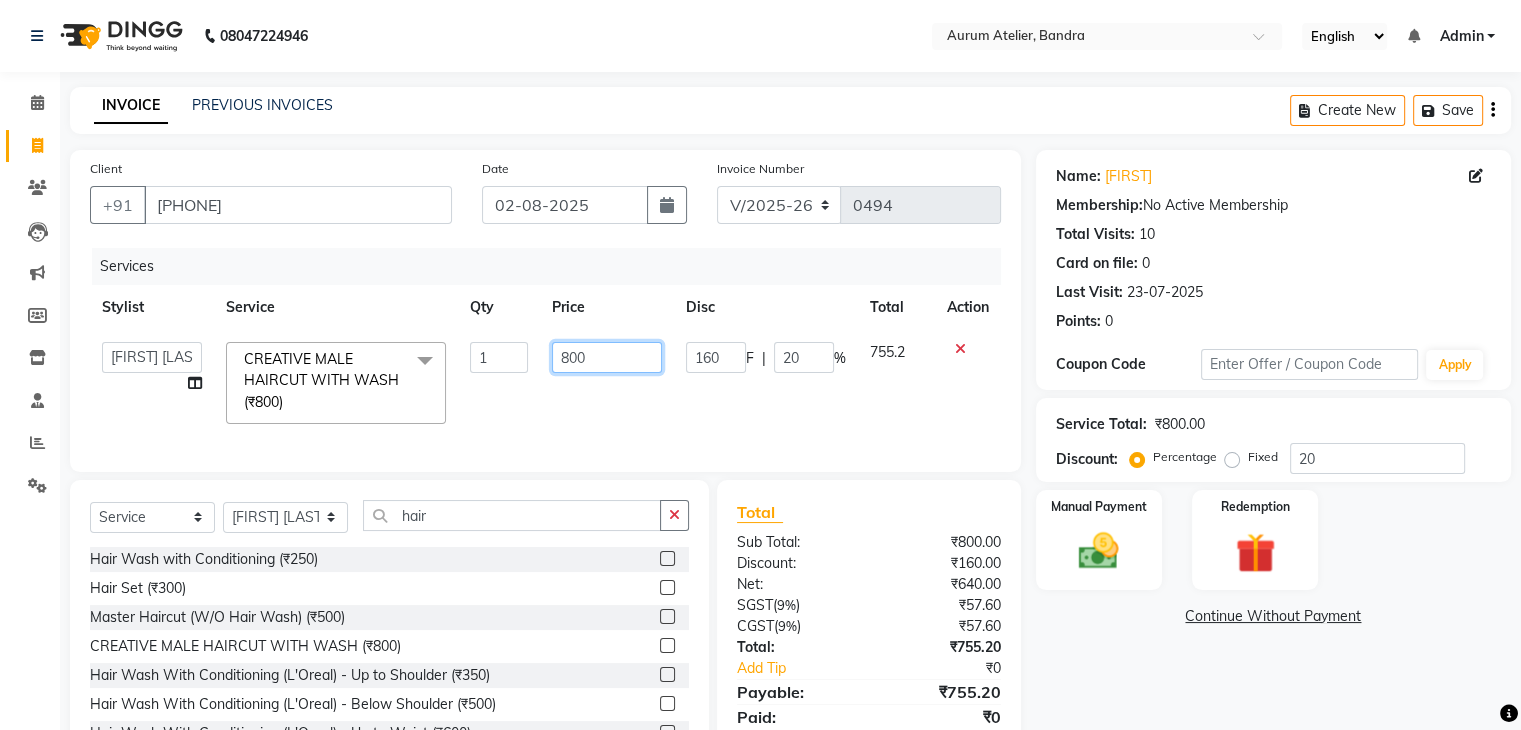 click on "800" 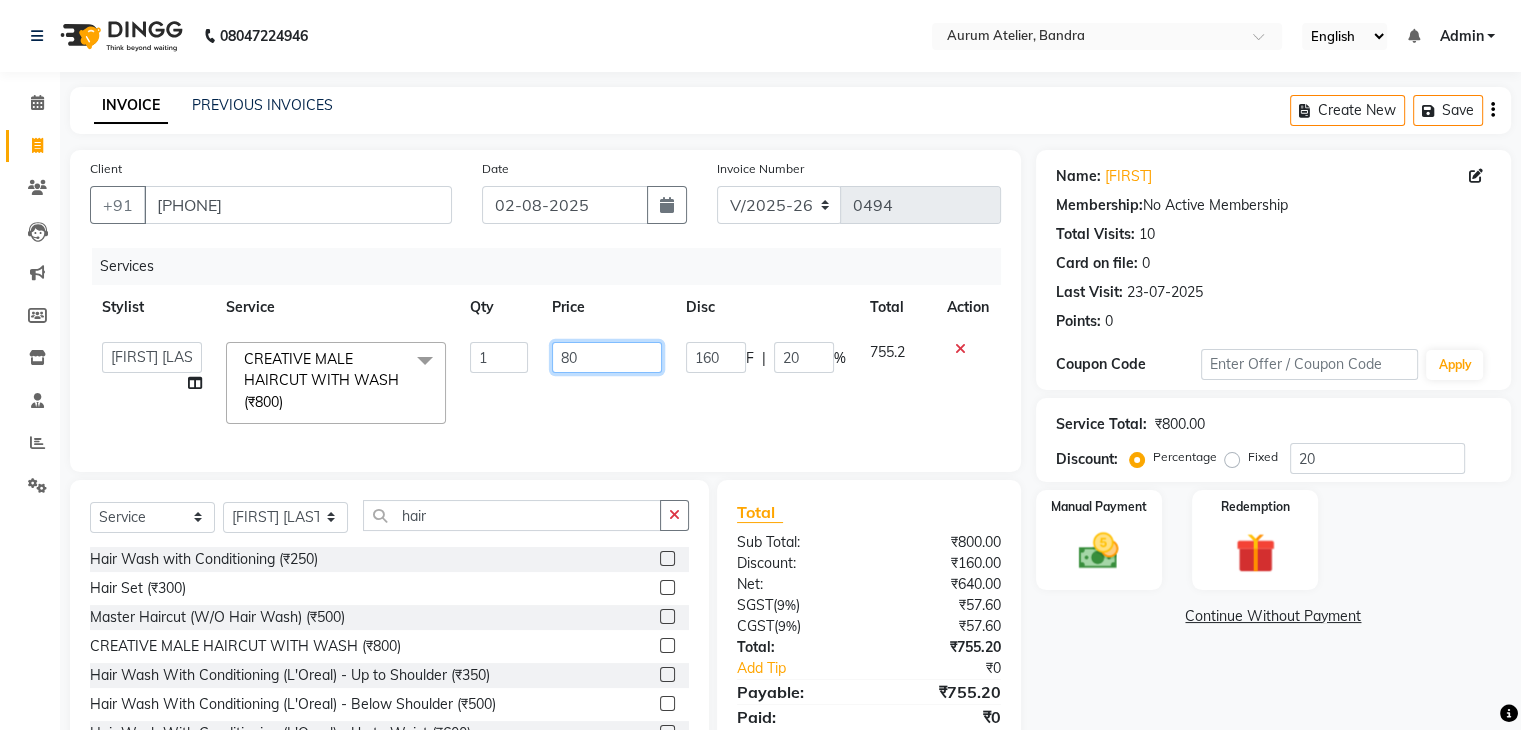 type on "8" 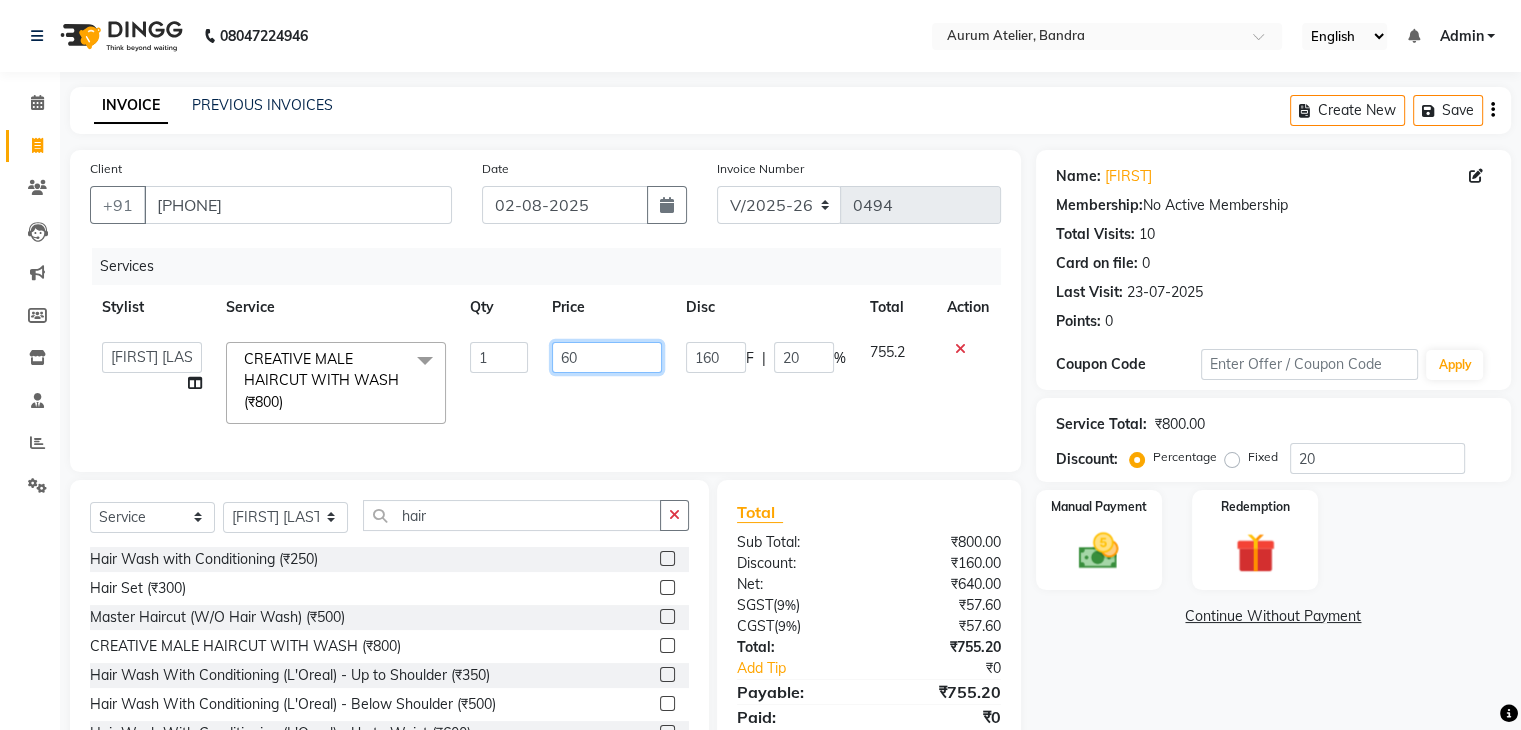 type on "600" 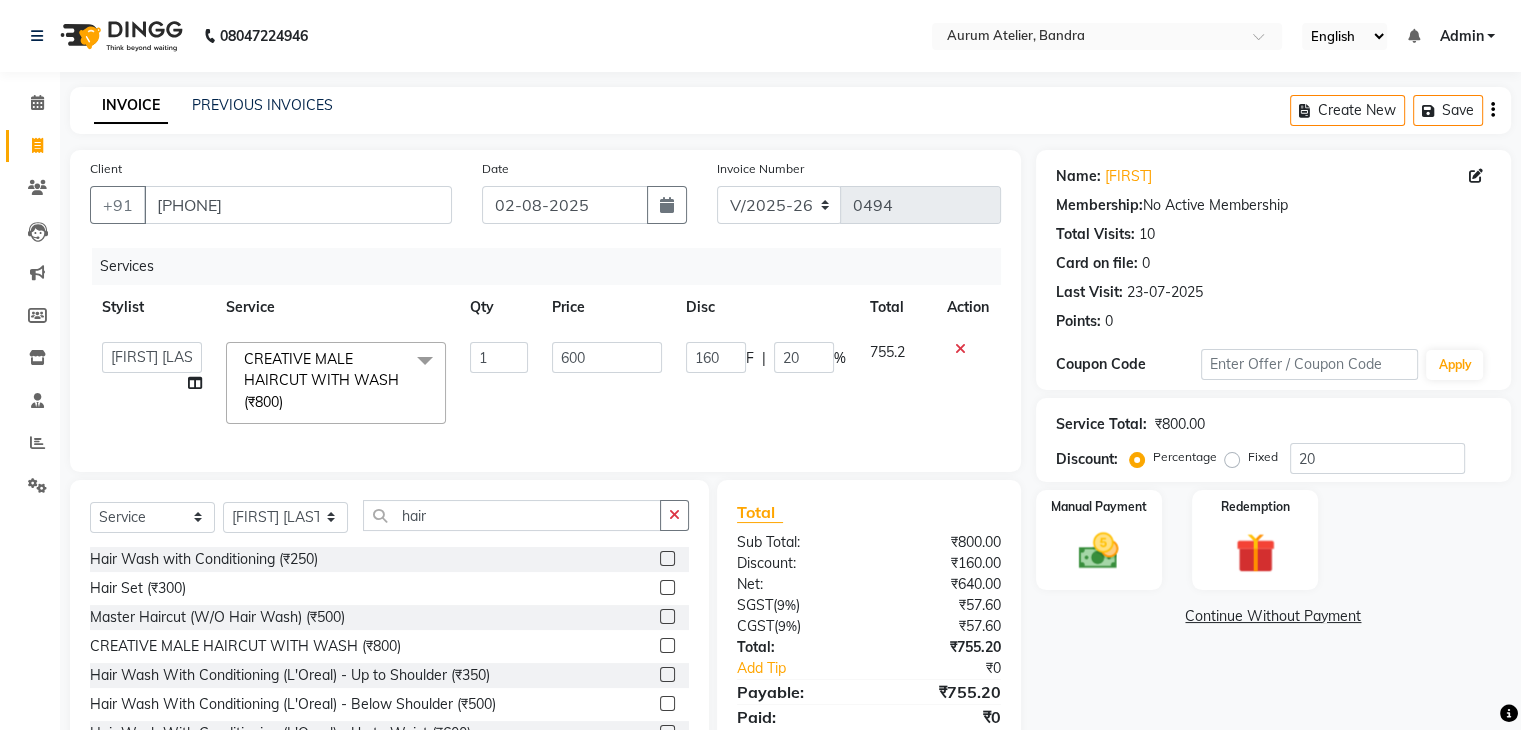 click on "AHSAN [LAST] DIKSHITA [LAST] [FIRST] [LAST] [FIRST] [LAST] [FIRST] [LAST] TEHSIN [FIRST] CREATIVE MALE HAIRCUT WITH WASH (₹800) Hair Wash with Conditioning (₹250) Hair Set (₹300) Beard Trim (₹300) Shave (₹350) Beard Styling (₹400) Master Haircut (W/O Hair Wash) (₹500) CREATIVE MALE HAIRCUT WITH WASH (₹800) Baby Mundan (₹1200) Hair Wash With Conditioning (L'Oreal) - Up to Shoulder (₹350) Hair Wash With Conditioning (L'Oreal) - Below Shoulder (₹500) Hair Wash With Conditioning (L'Oreal) - Up to Waist (₹600) Hair Wash With Conditiong (Moroccanoil / Naturica / Keratin)- Up to Shoulder (₹500) Hair Wash With Conditiong (Moroccanoil / Naturica / Keratin)- Below Shoulder (₹700) Hair Wash With Conditiong (Moroccanoil / Naturica / Keratin)- Up to Waist (₹800) CREATIVE MALE HAIRCUT W/O WASH (₹600) CREATIVE FEMALE HAIRCUT WITH WASH (₹2000) CREATIVE FEMALE HAIRCUT W/O WASH (₹1500) FACE MASSAGE (₹1000) detox scrub (₹1500) Fringe (₹300) 1 600" 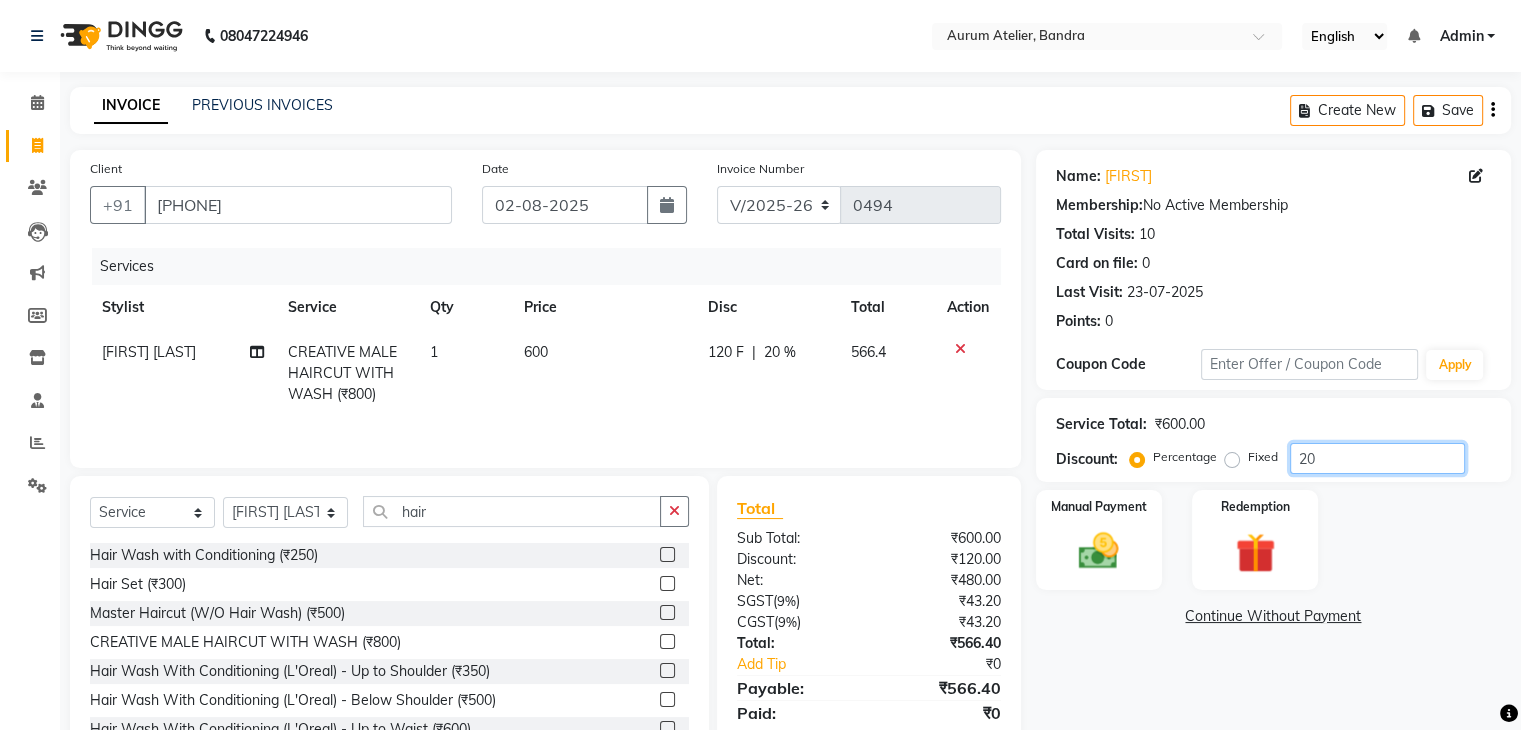 click on "20" 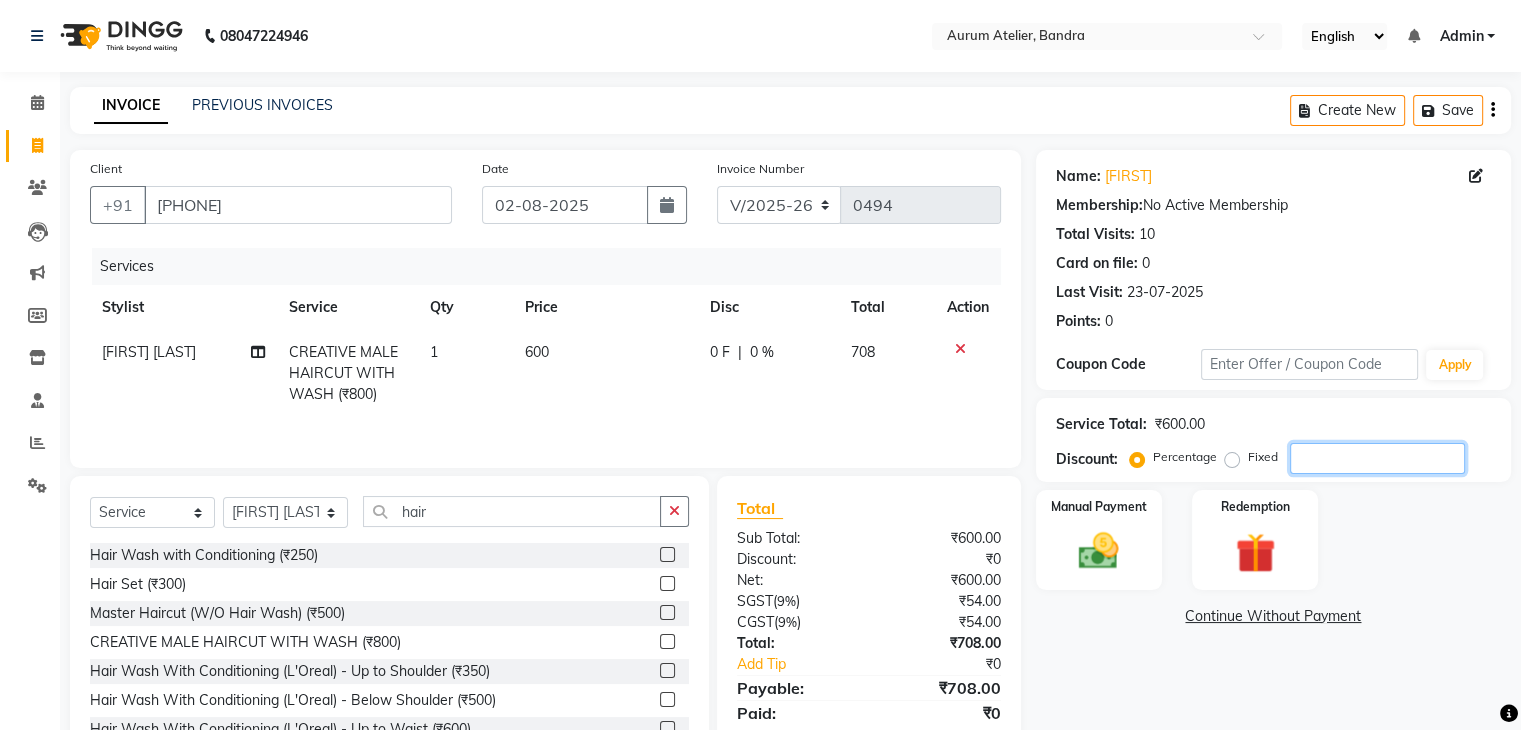 type 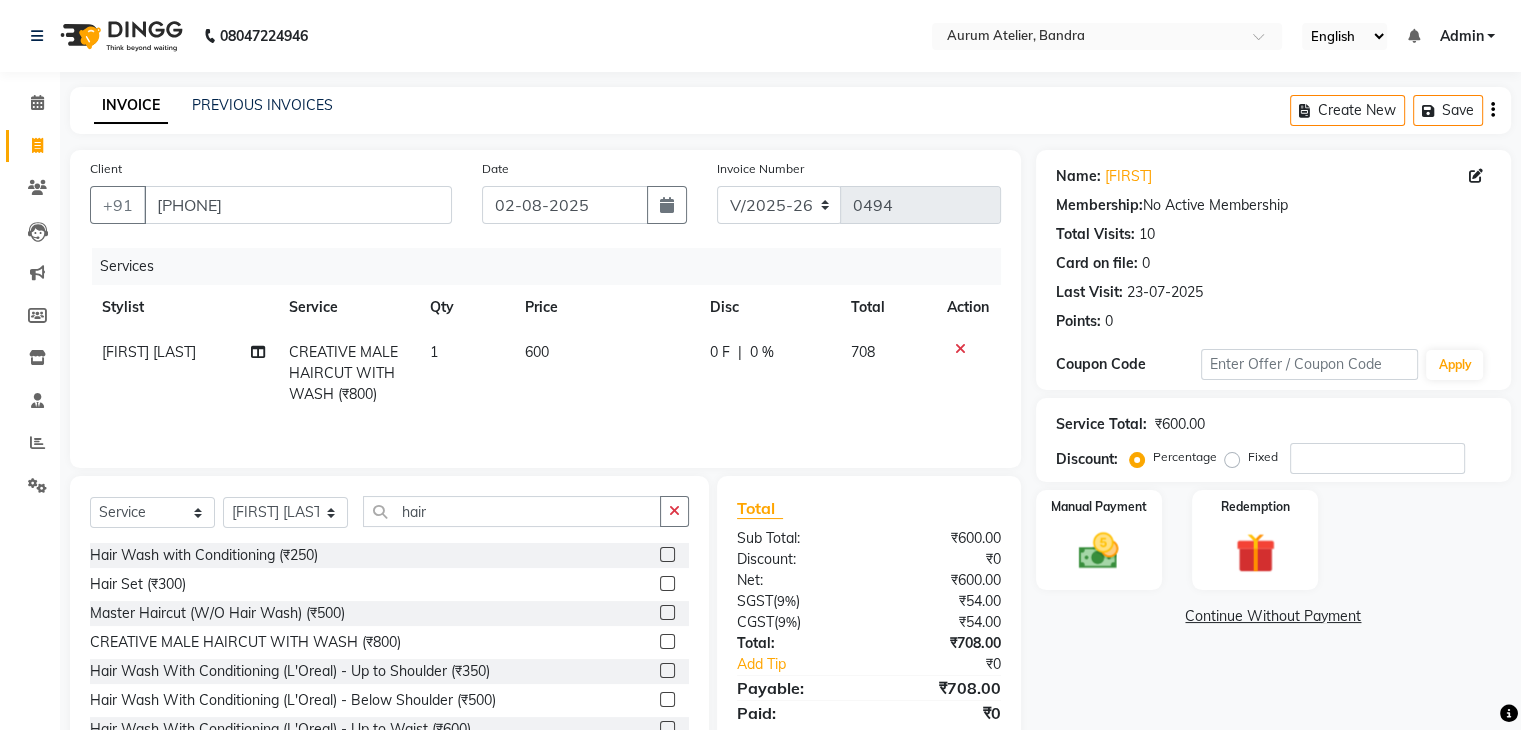 click on "600" 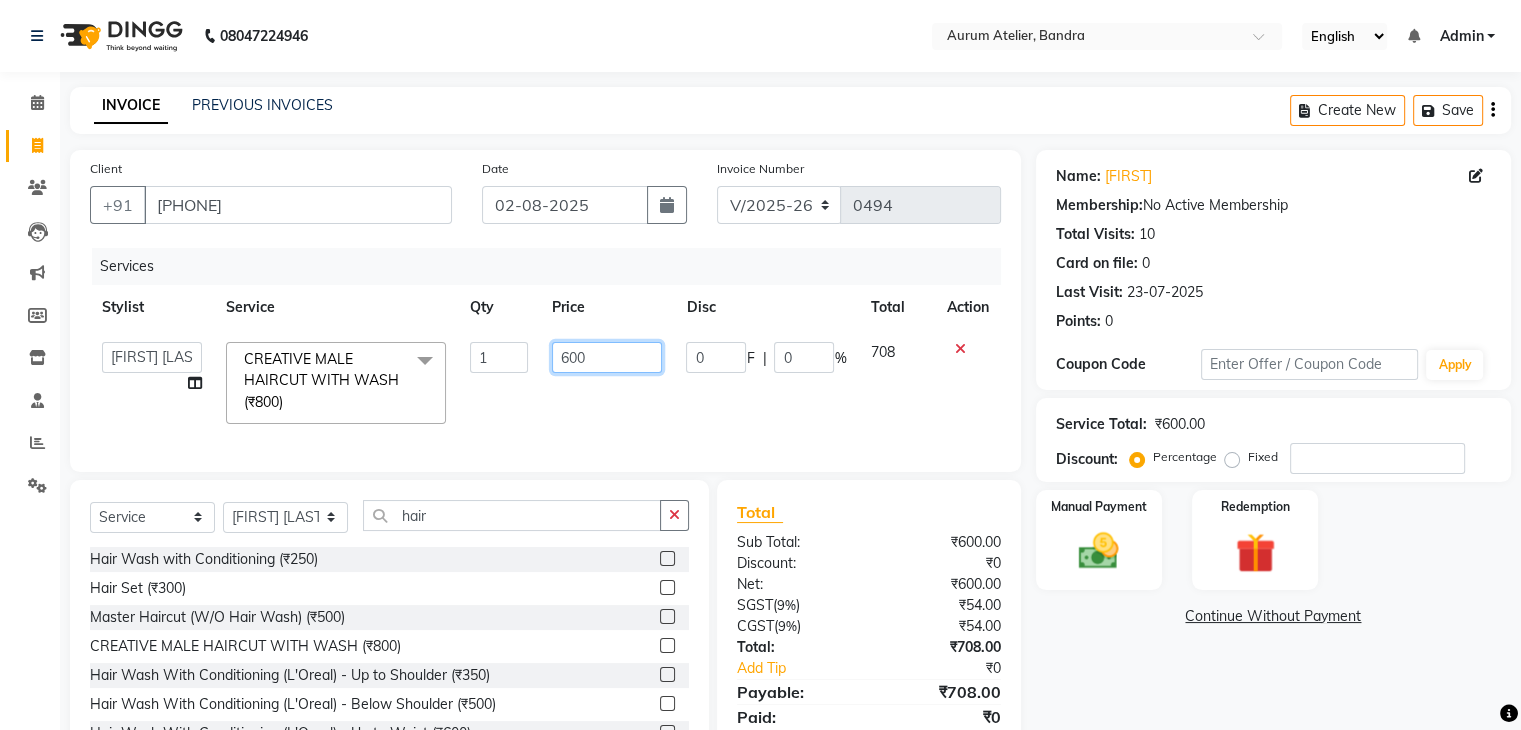 click on "600" 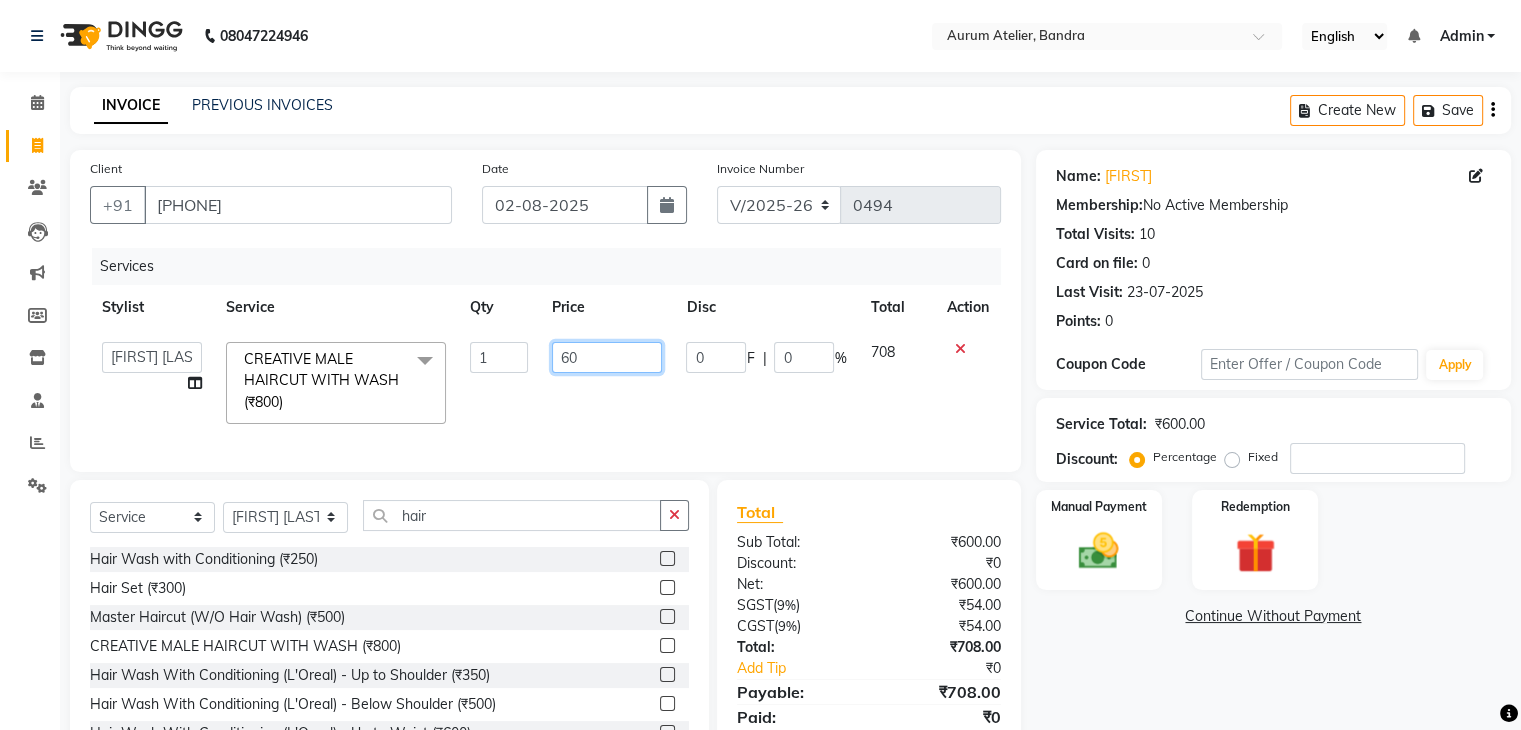 type on "6" 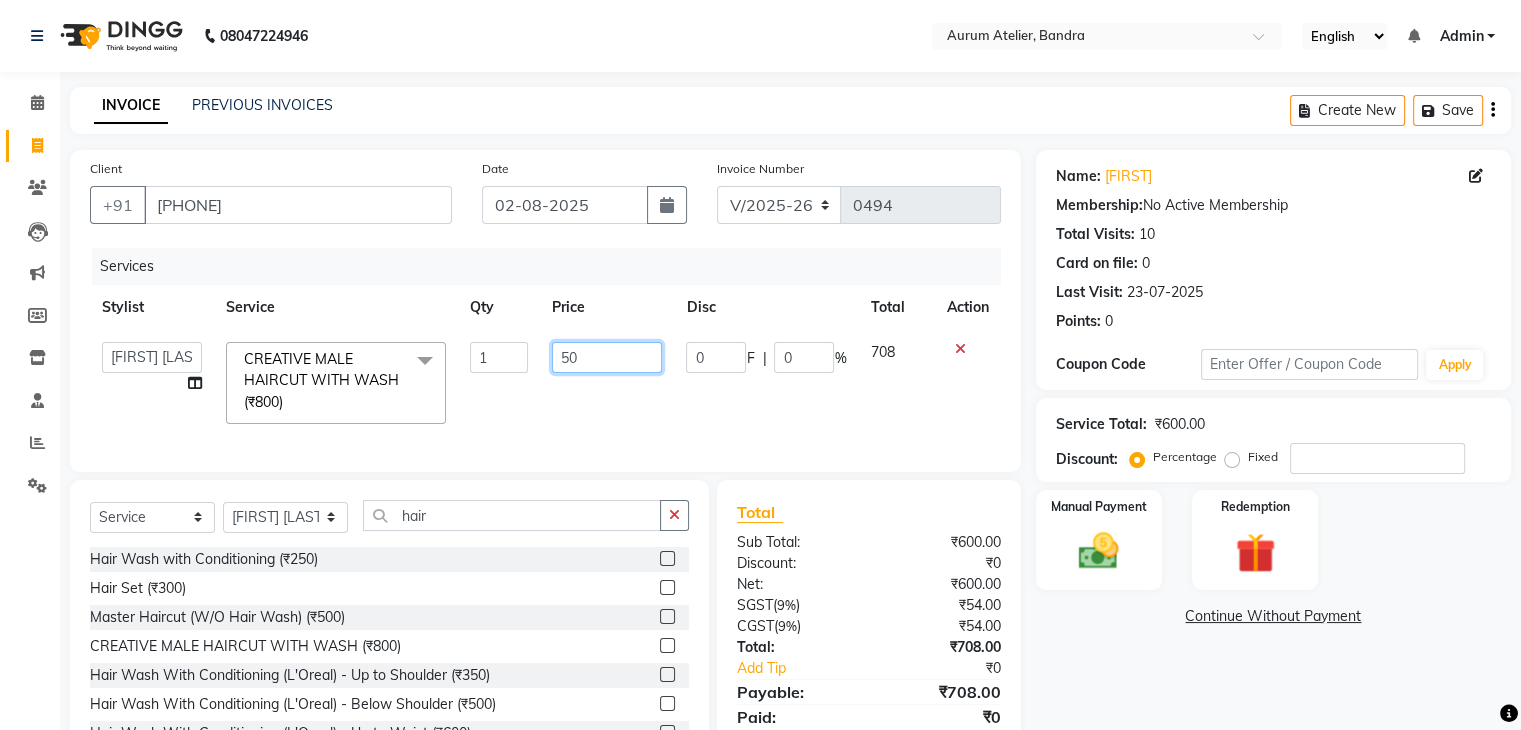 type on "508" 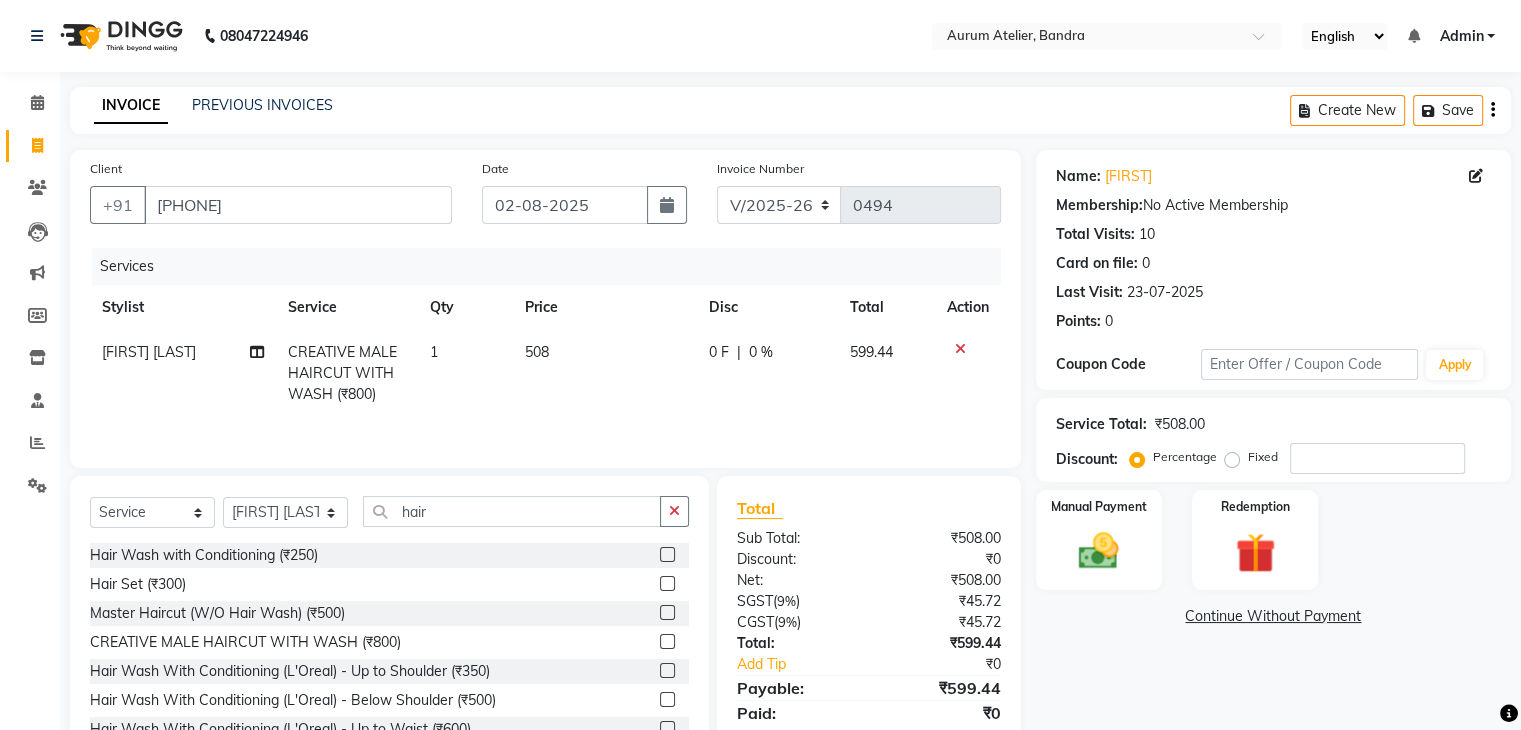 click on "Services Stylist Service Qty Price Disc Total Action [FIRST] [LAST] CREATIVE MALE HAIRCUT WITH WASH (₹800) 1 508 0 F | 0 % 599.44" 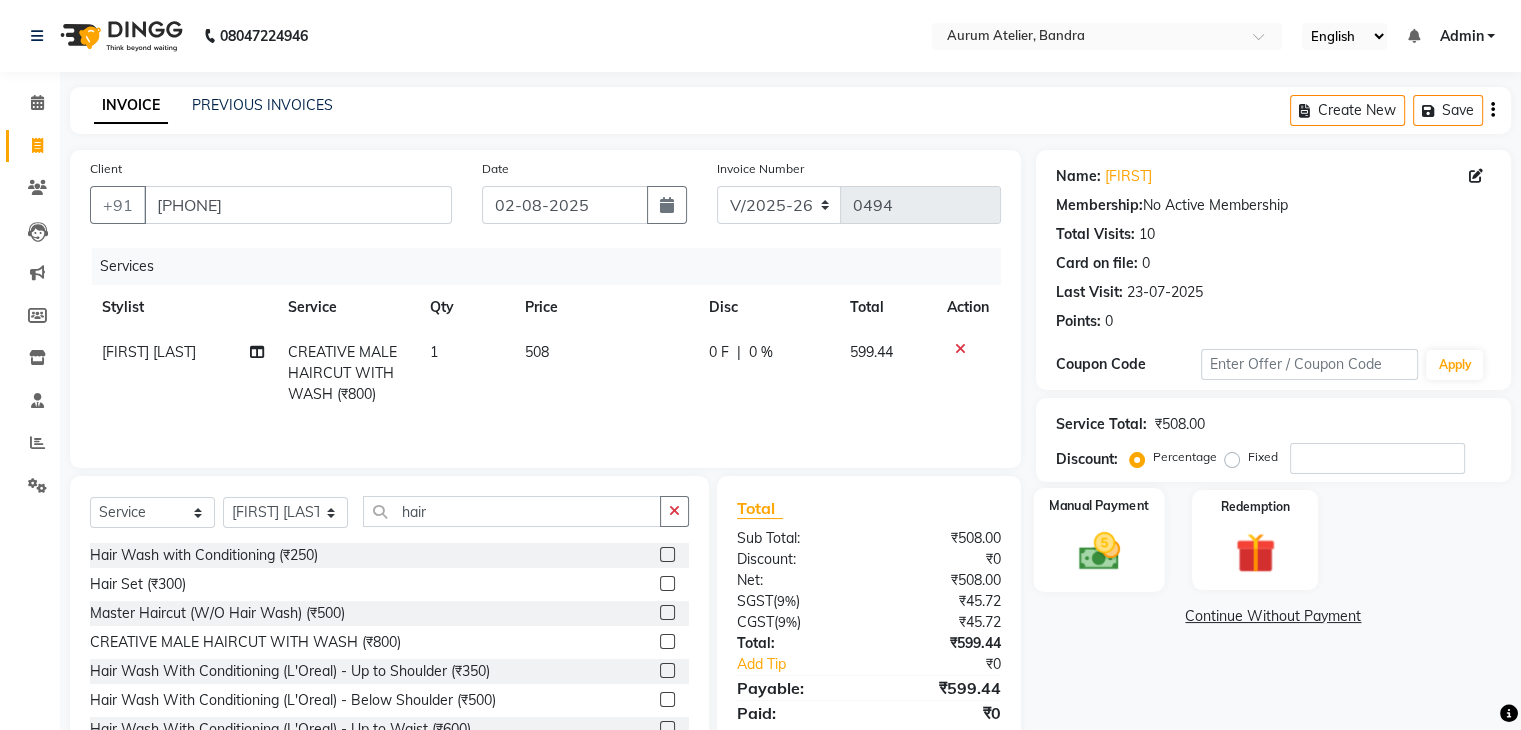 click 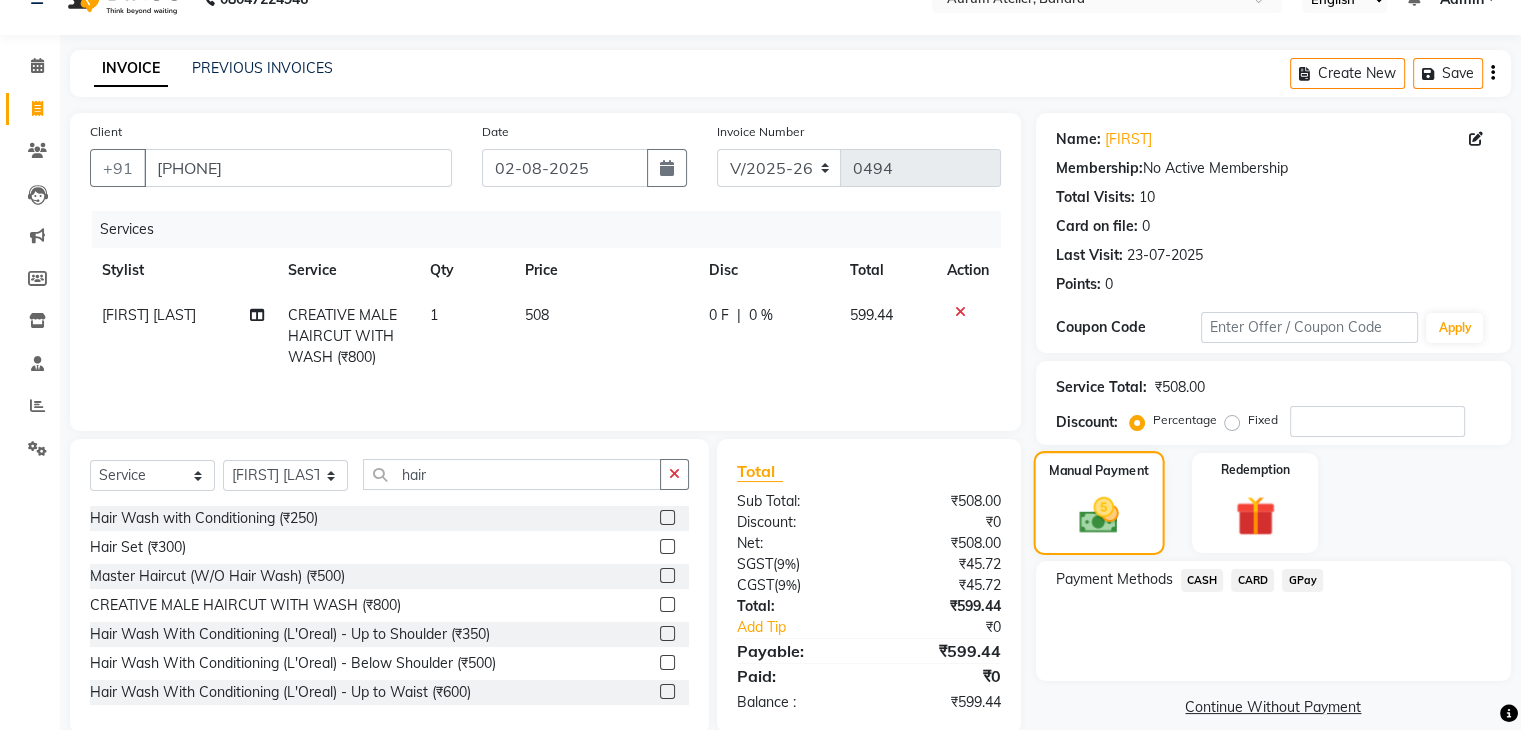 scroll, scrollTop: 72, scrollLeft: 0, axis: vertical 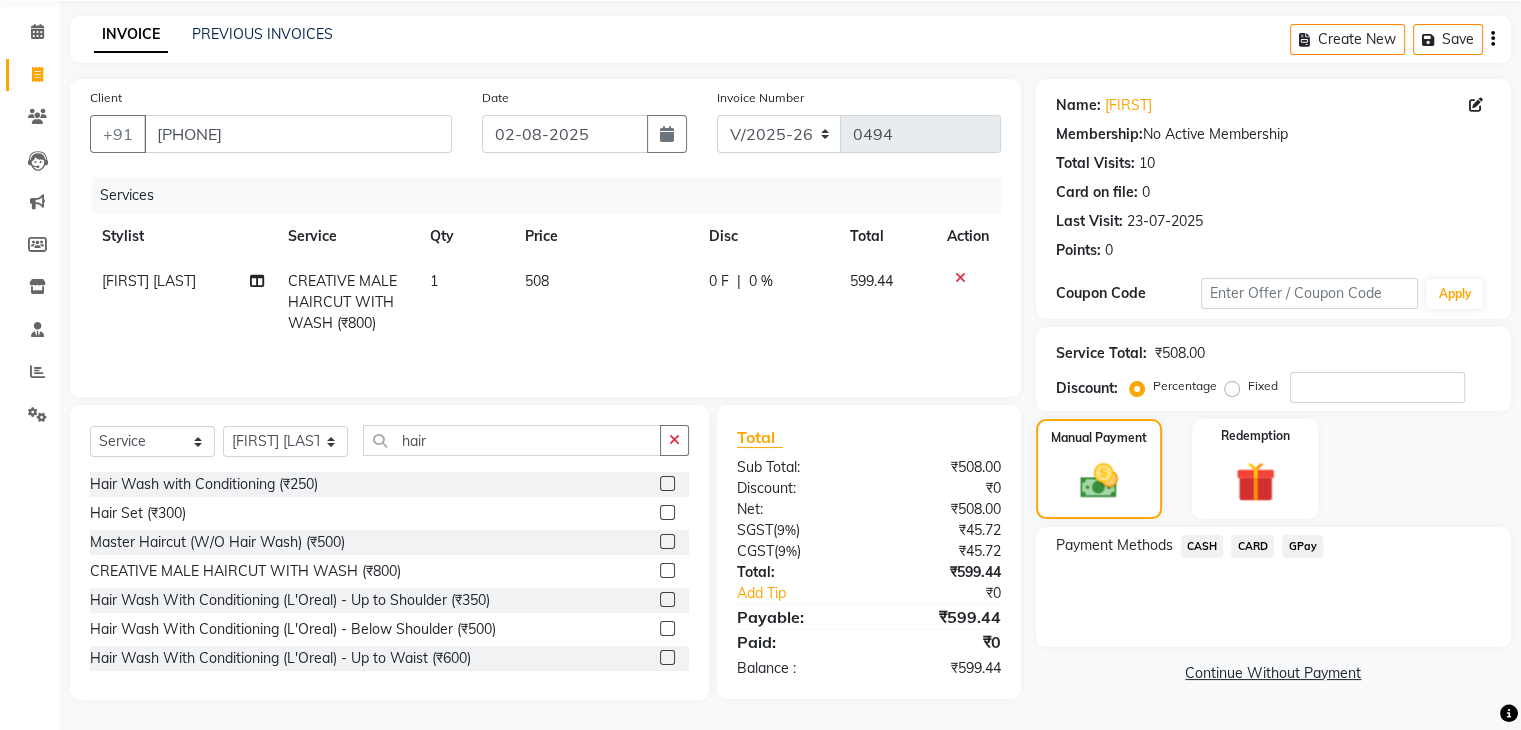 click on "GPay" 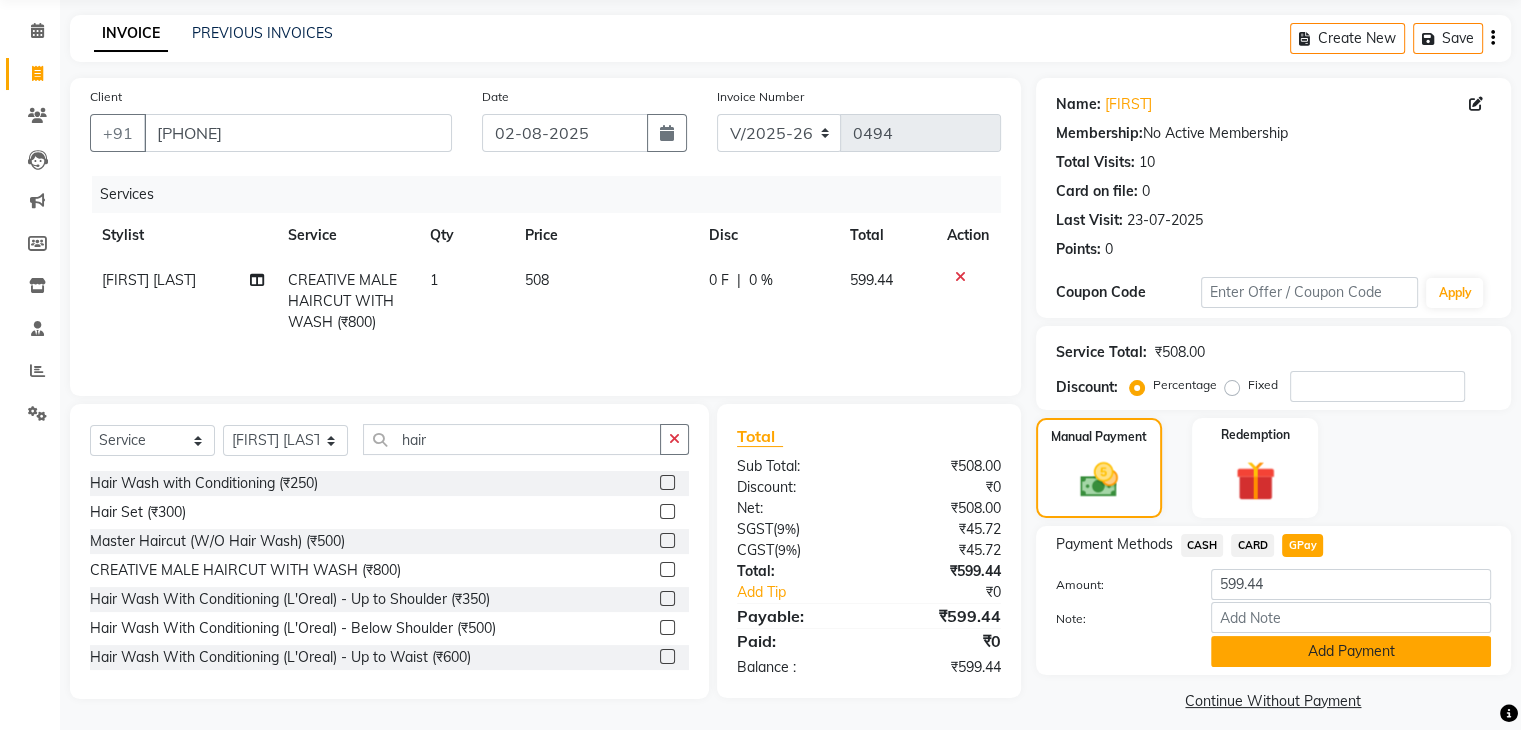click on "Add Payment" 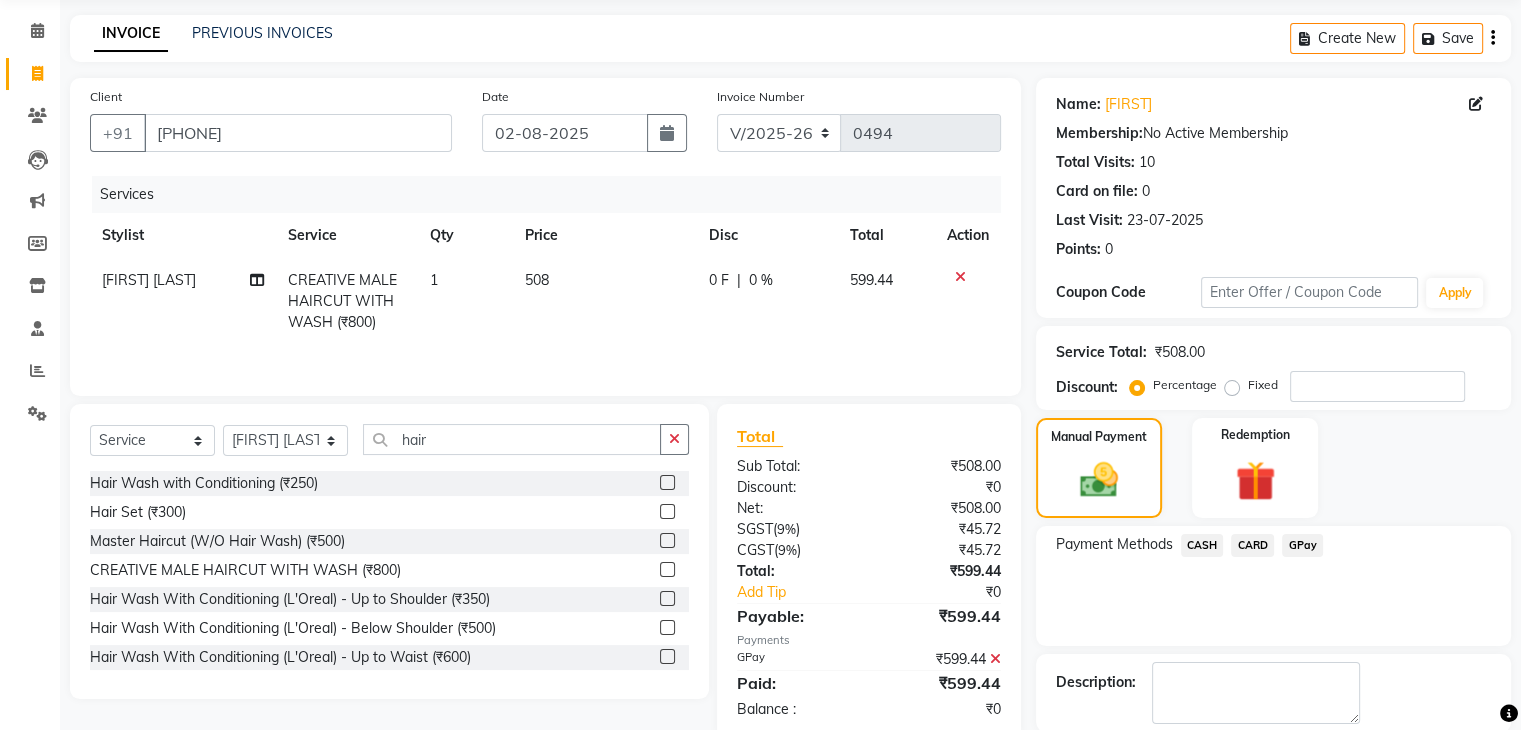 scroll, scrollTop: 171, scrollLeft: 0, axis: vertical 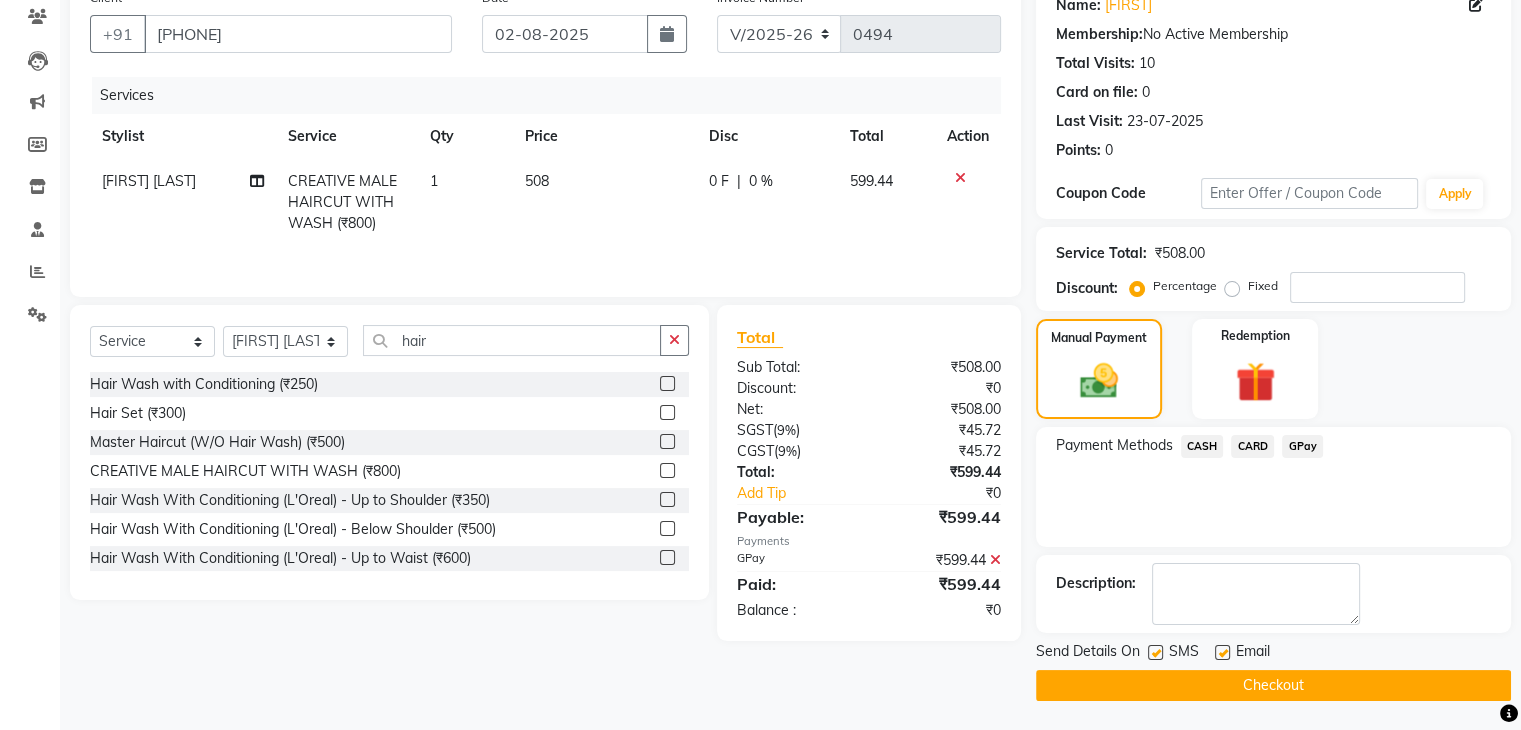 click on "Checkout" 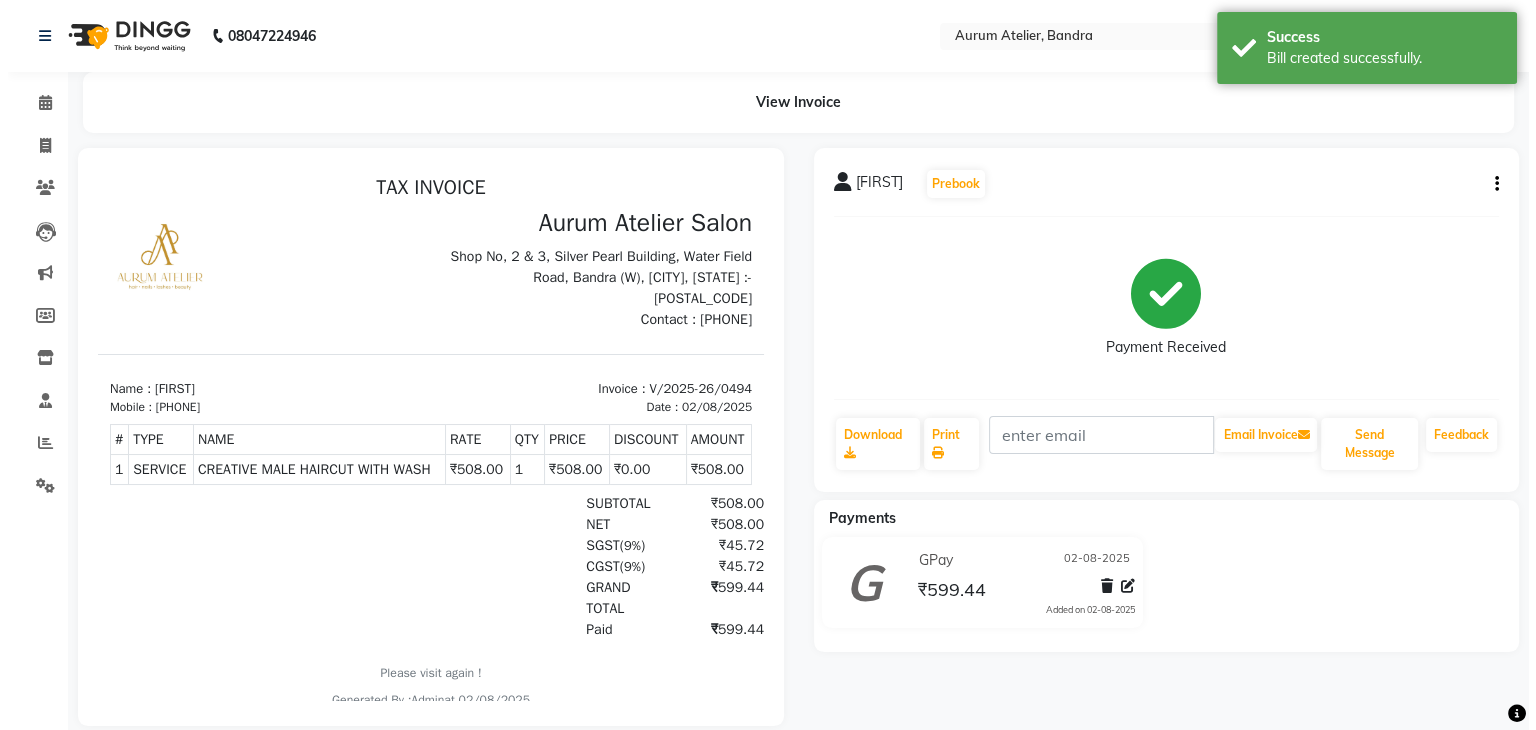 scroll, scrollTop: 0, scrollLeft: 0, axis: both 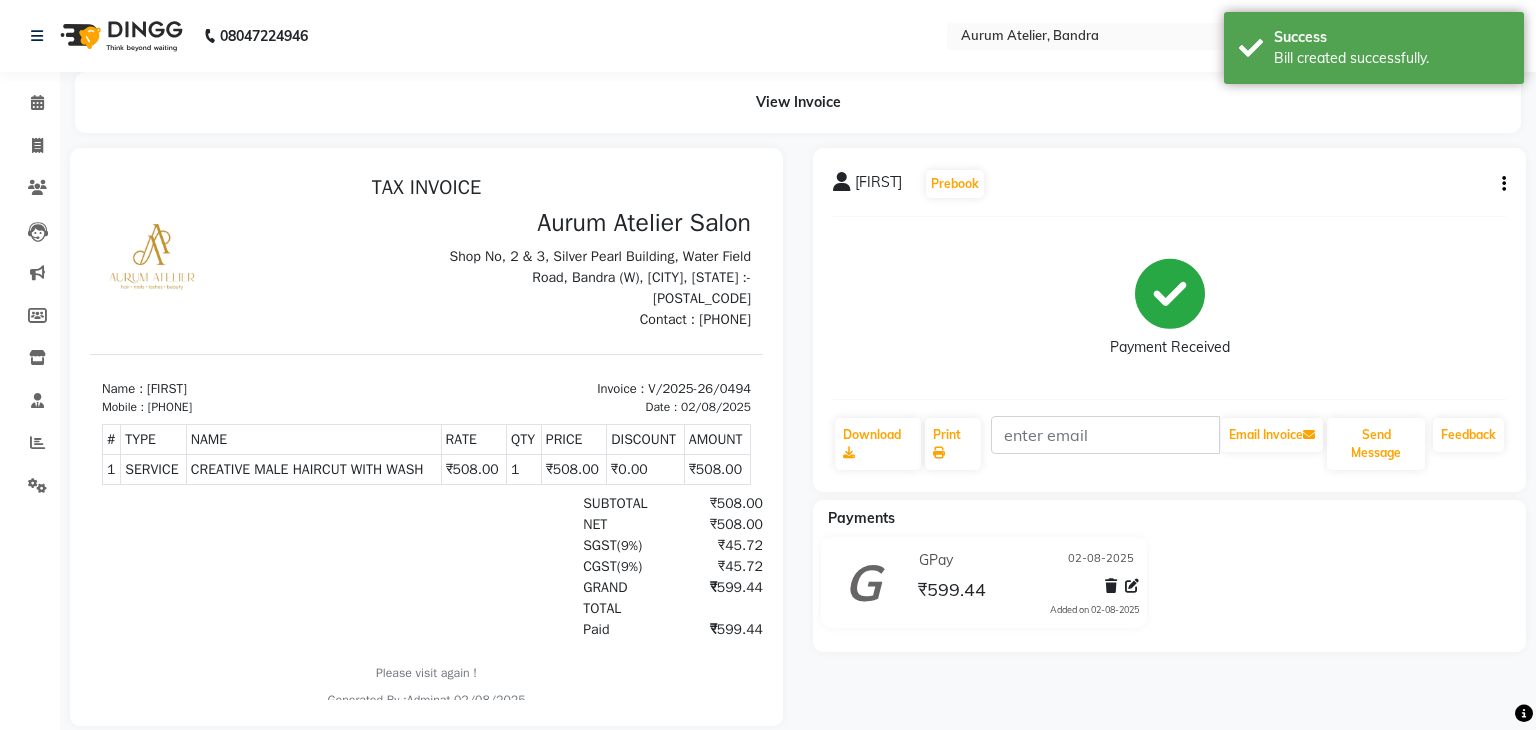 select on "7410" 